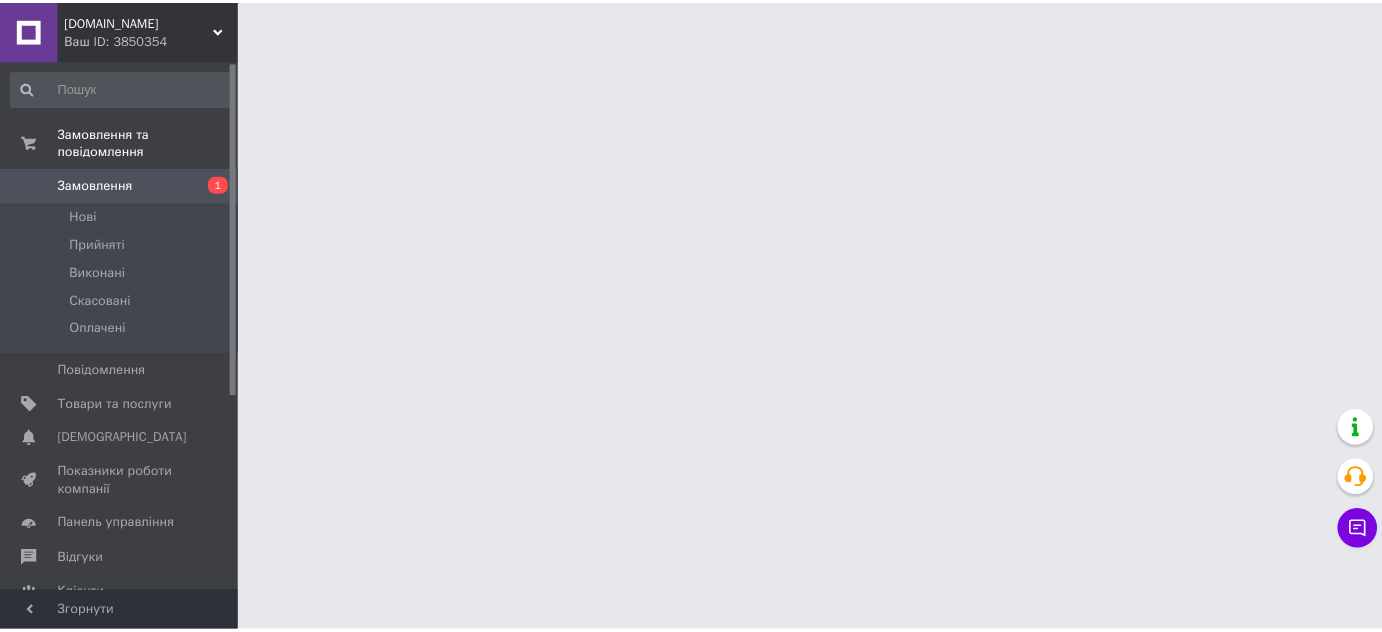 scroll, scrollTop: 0, scrollLeft: 0, axis: both 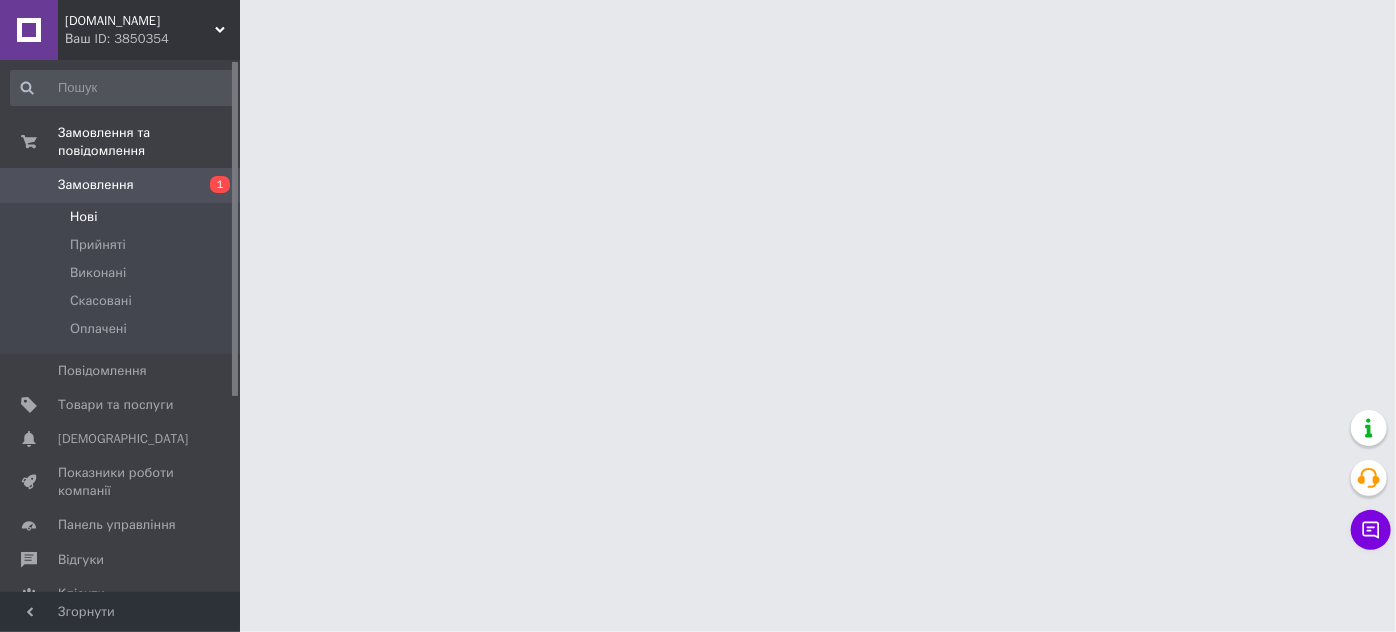 click on "Нові" at bounding box center [83, 217] 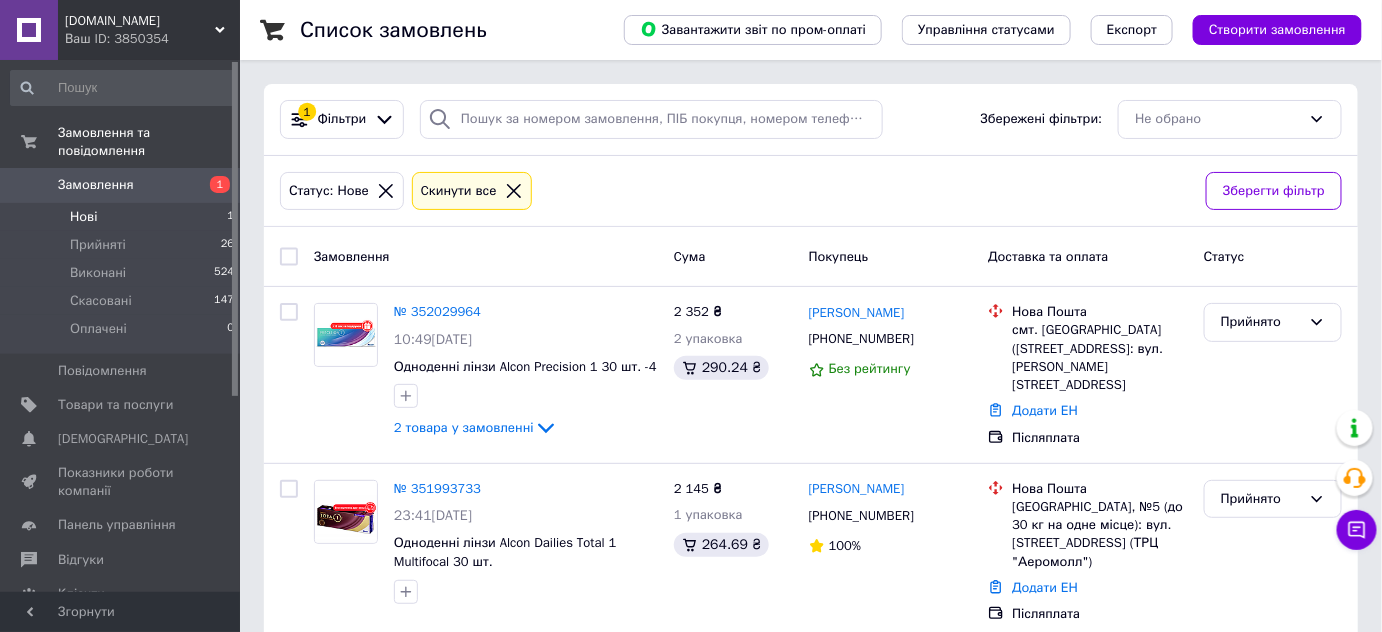 click on "Нові 1" at bounding box center [123, 217] 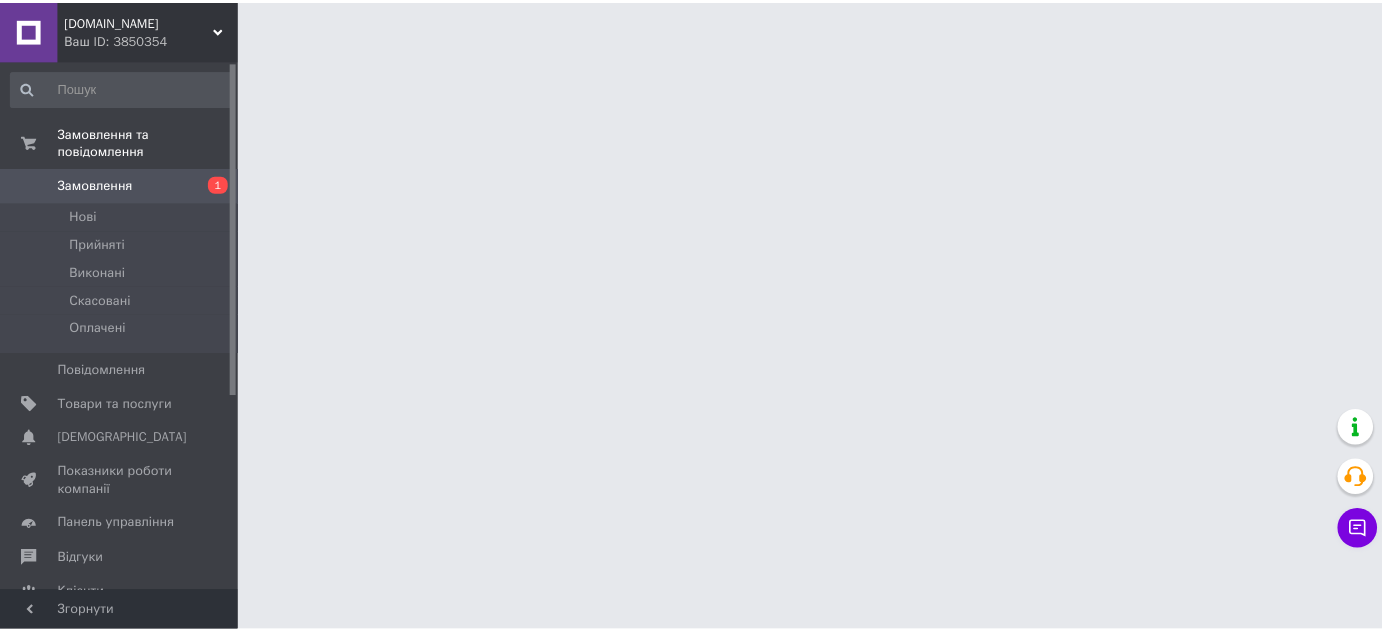 scroll, scrollTop: 0, scrollLeft: 0, axis: both 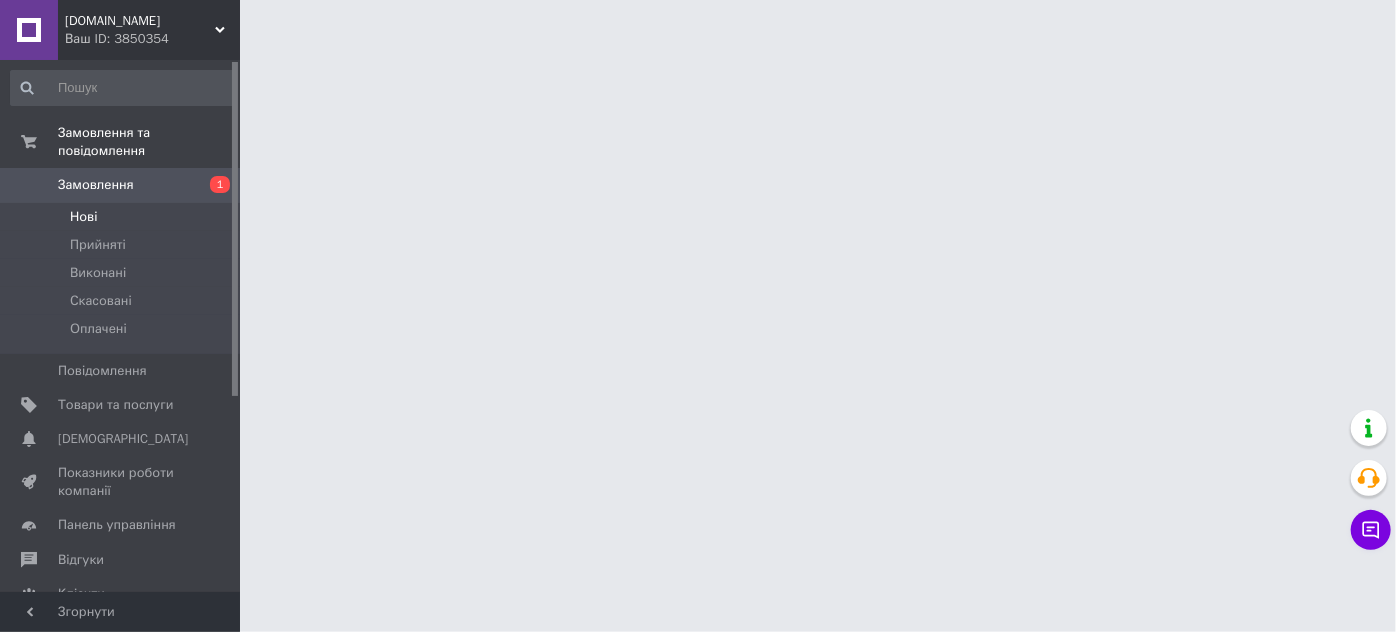 click on "Нові" at bounding box center (83, 217) 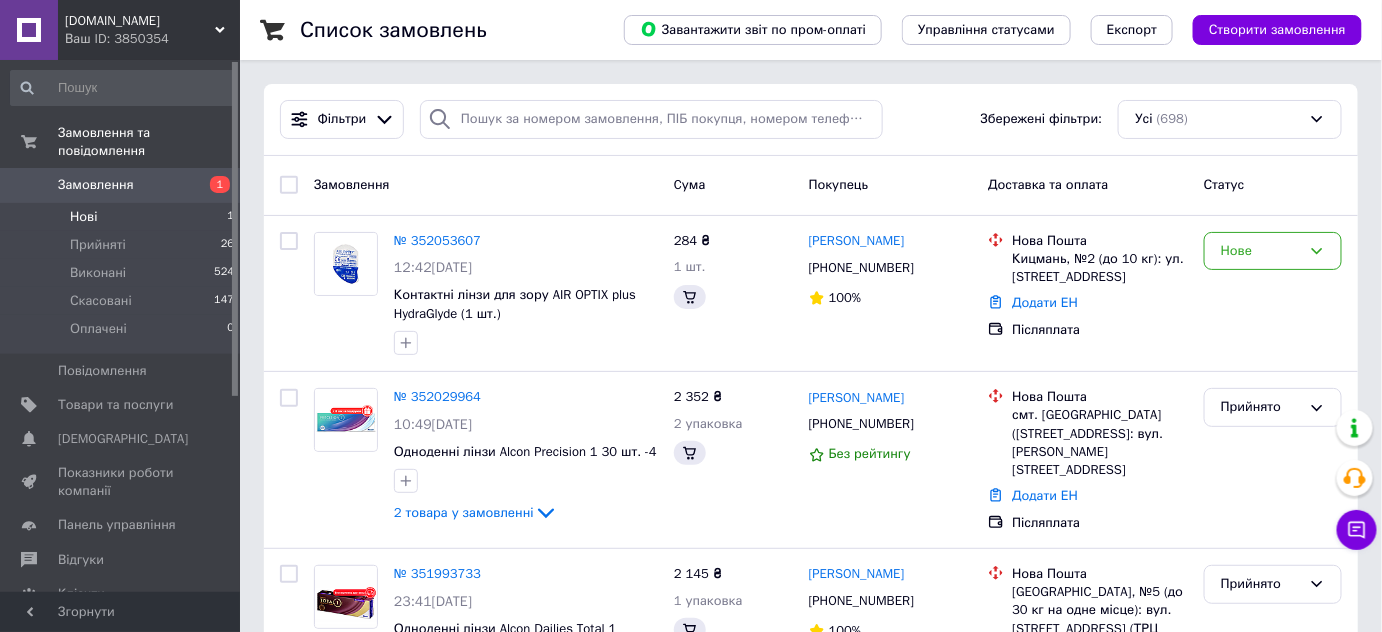 click on "Нові" at bounding box center [83, 217] 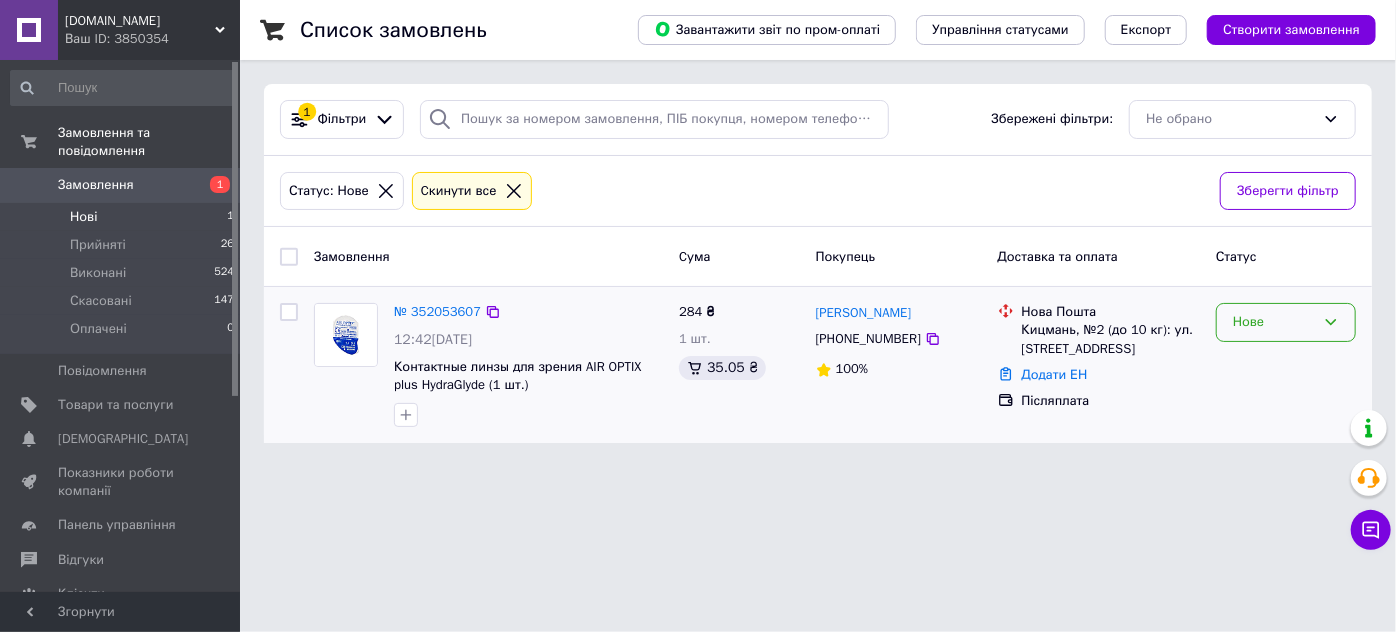click on "Нове" at bounding box center (1274, 322) 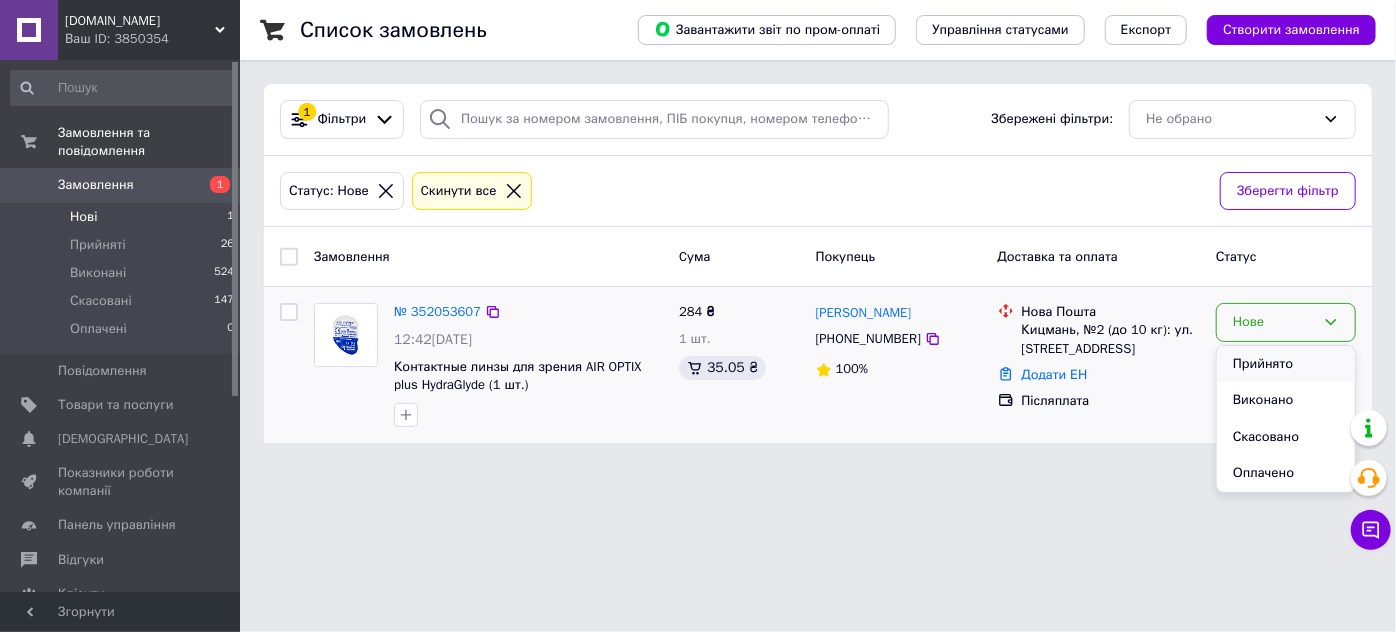 click on "Прийнято" at bounding box center (1286, 364) 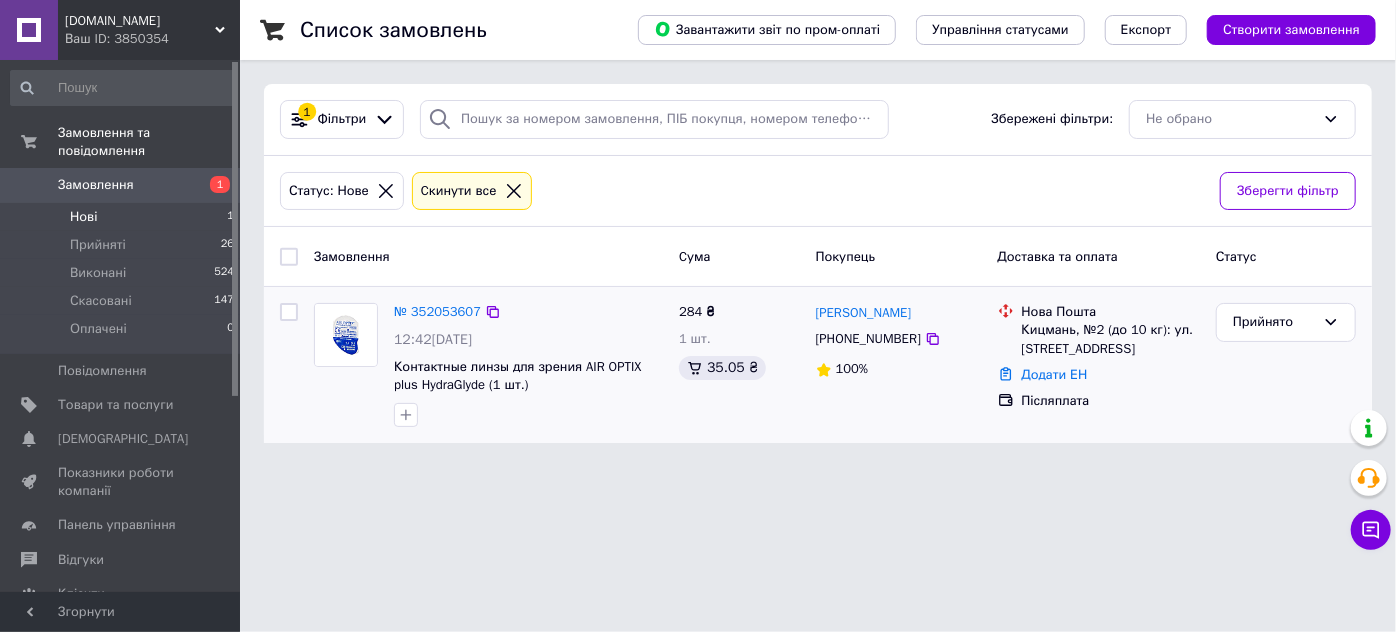 click on "12:42[DATE]" at bounding box center [528, 340] 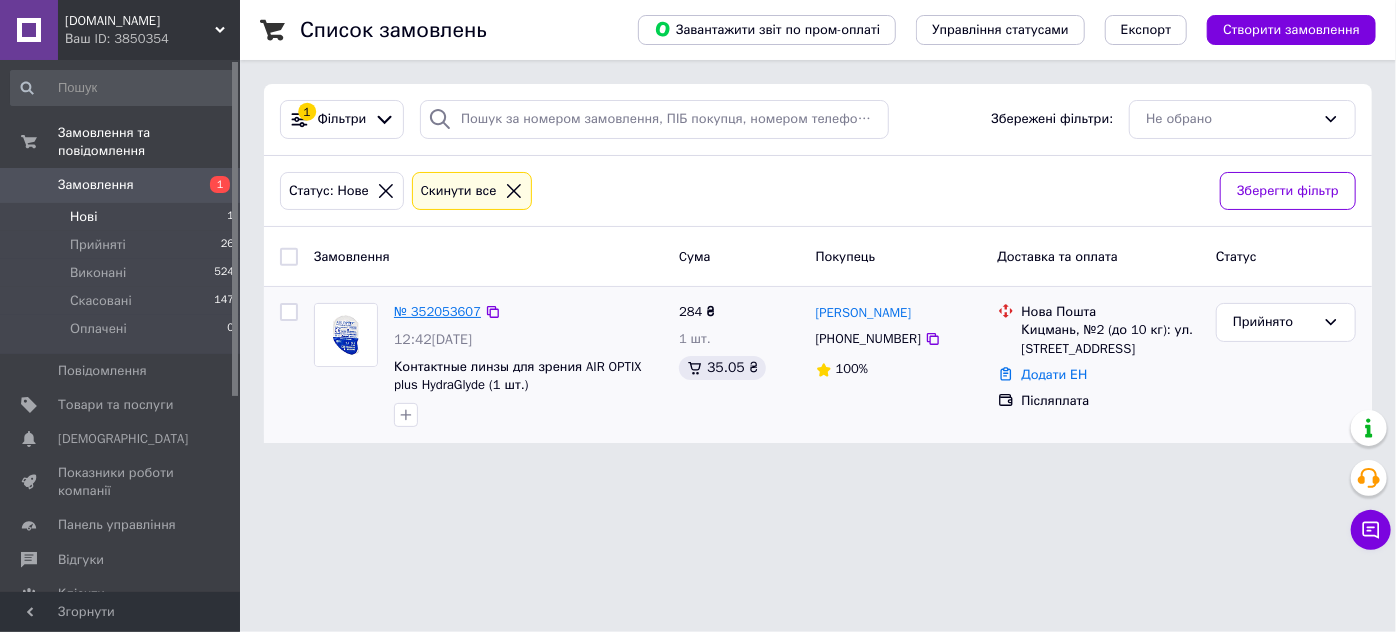 click on "№ 352053607" at bounding box center (437, 311) 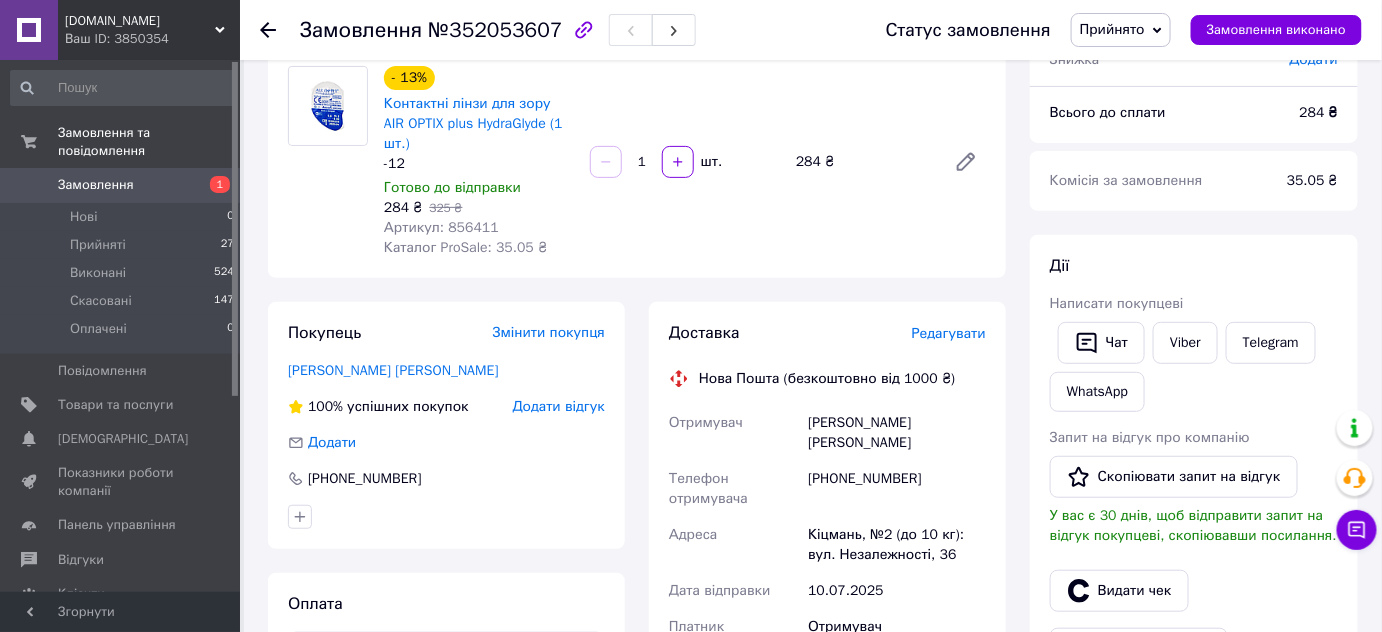 scroll, scrollTop: 0, scrollLeft: 0, axis: both 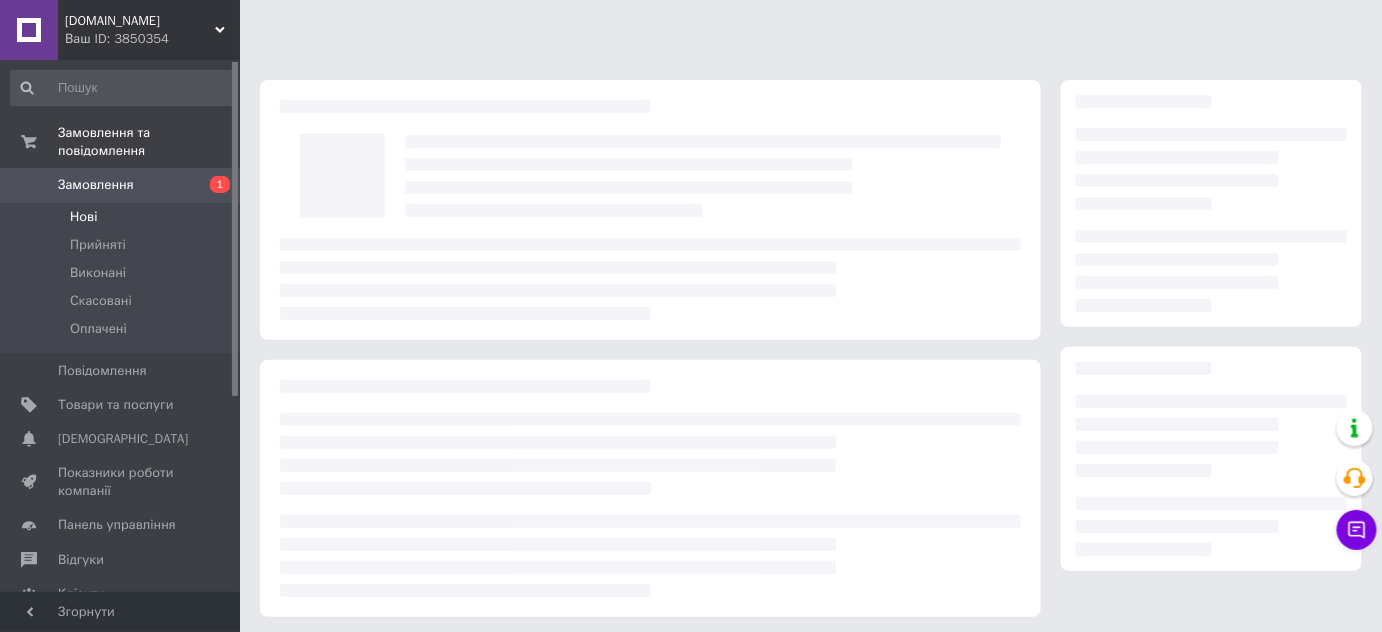 click on "Нові" at bounding box center (123, 217) 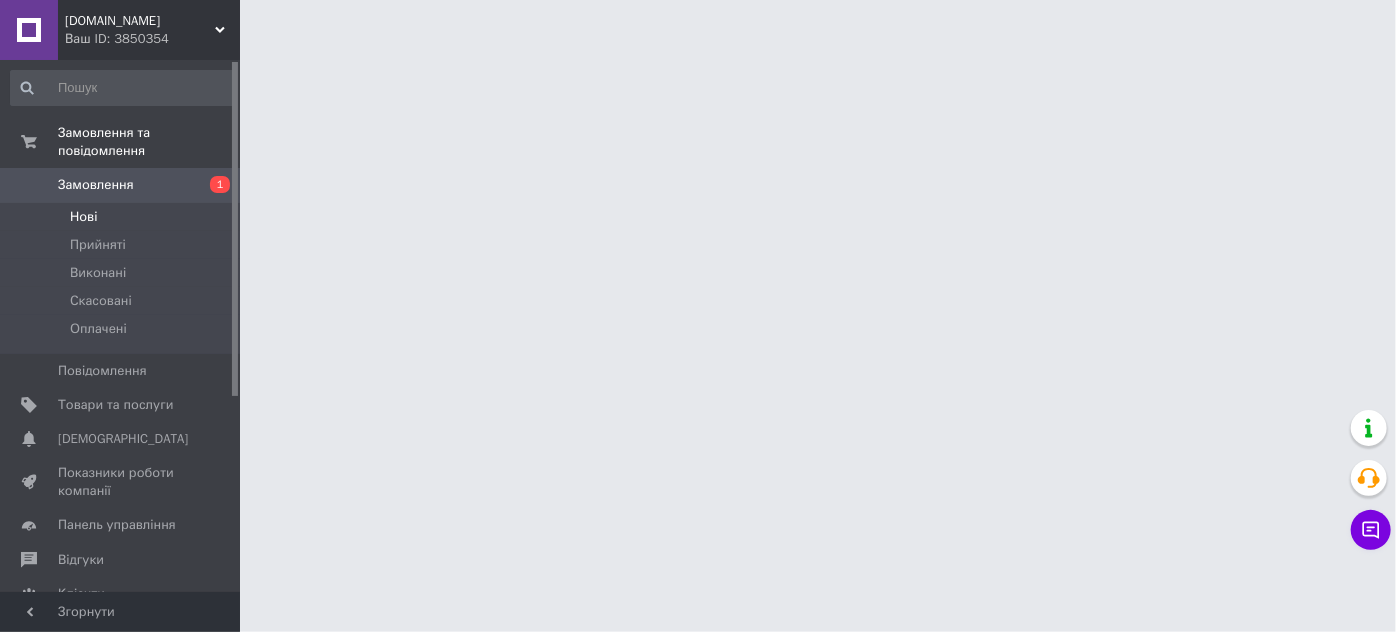 click on "Нові" at bounding box center (123, 217) 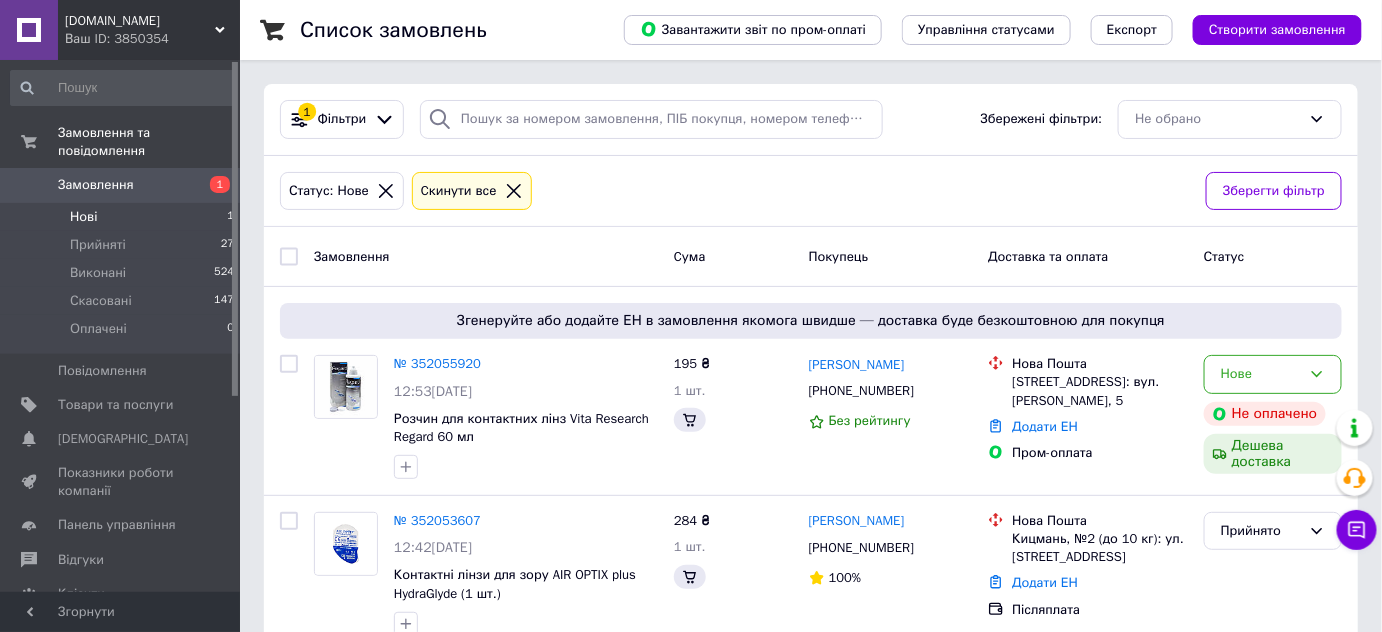 click on "Нові" at bounding box center [83, 217] 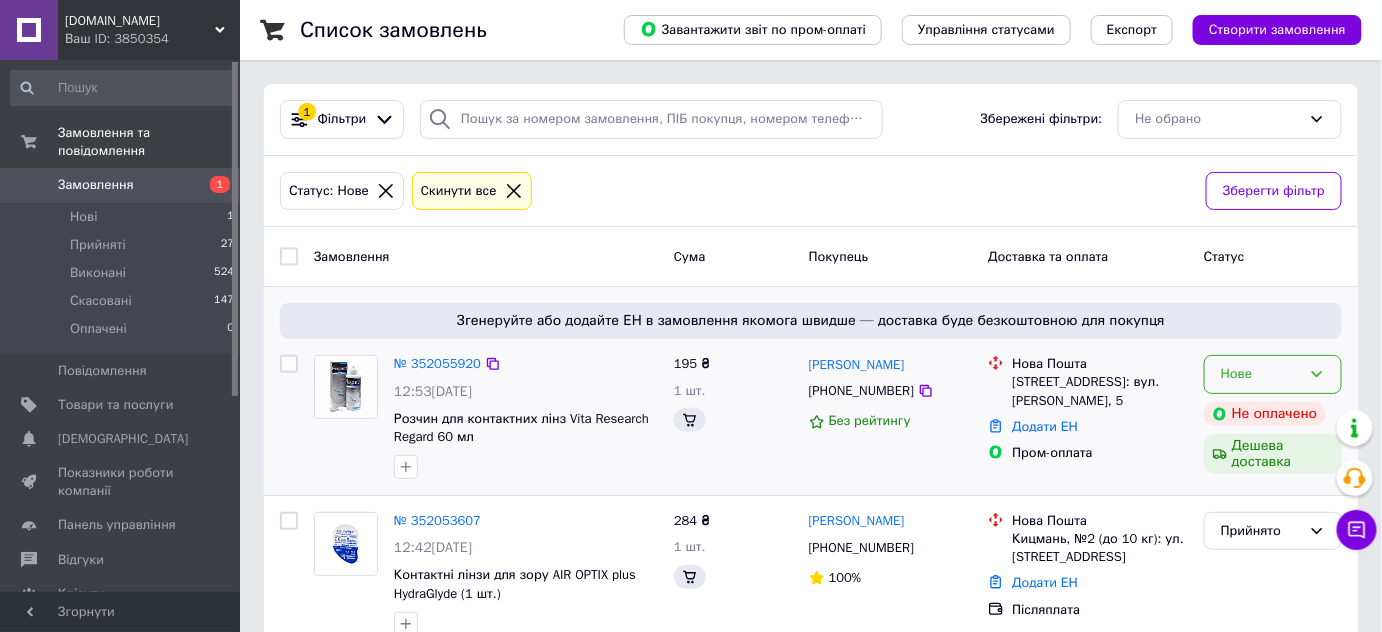 click on "Нове" at bounding box center (1261, 374) 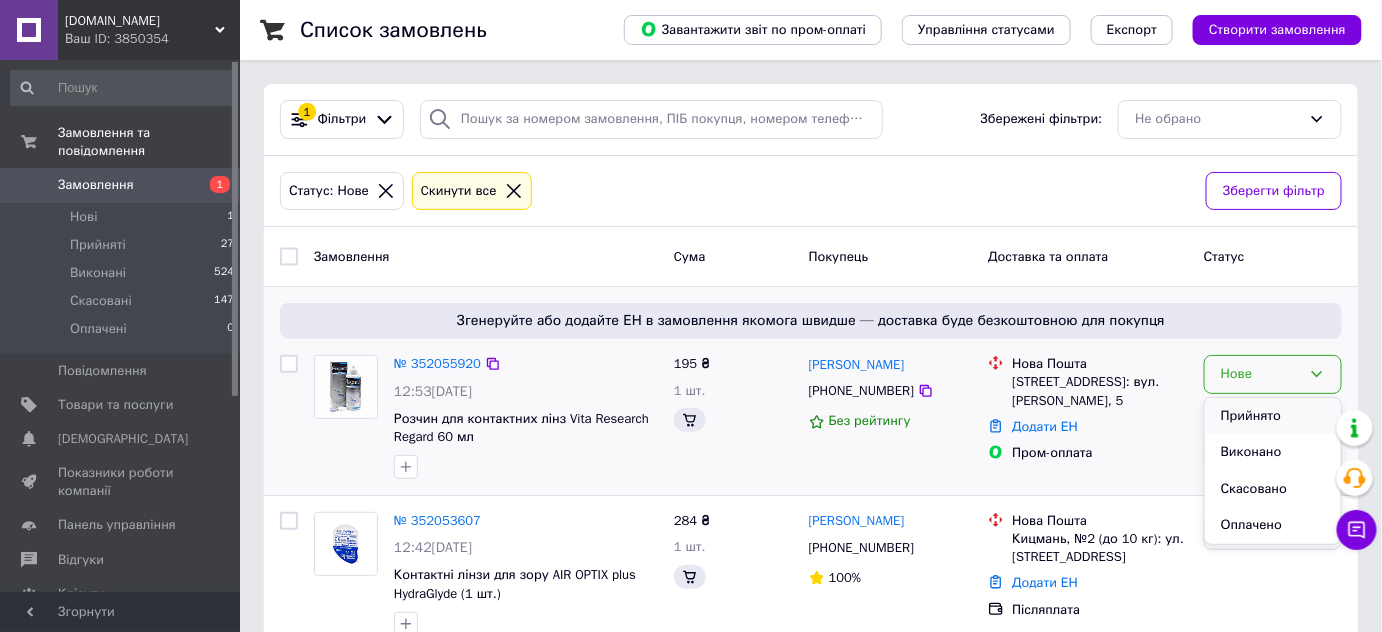 click on "Прийнято" at bounding box center (1273, 416) 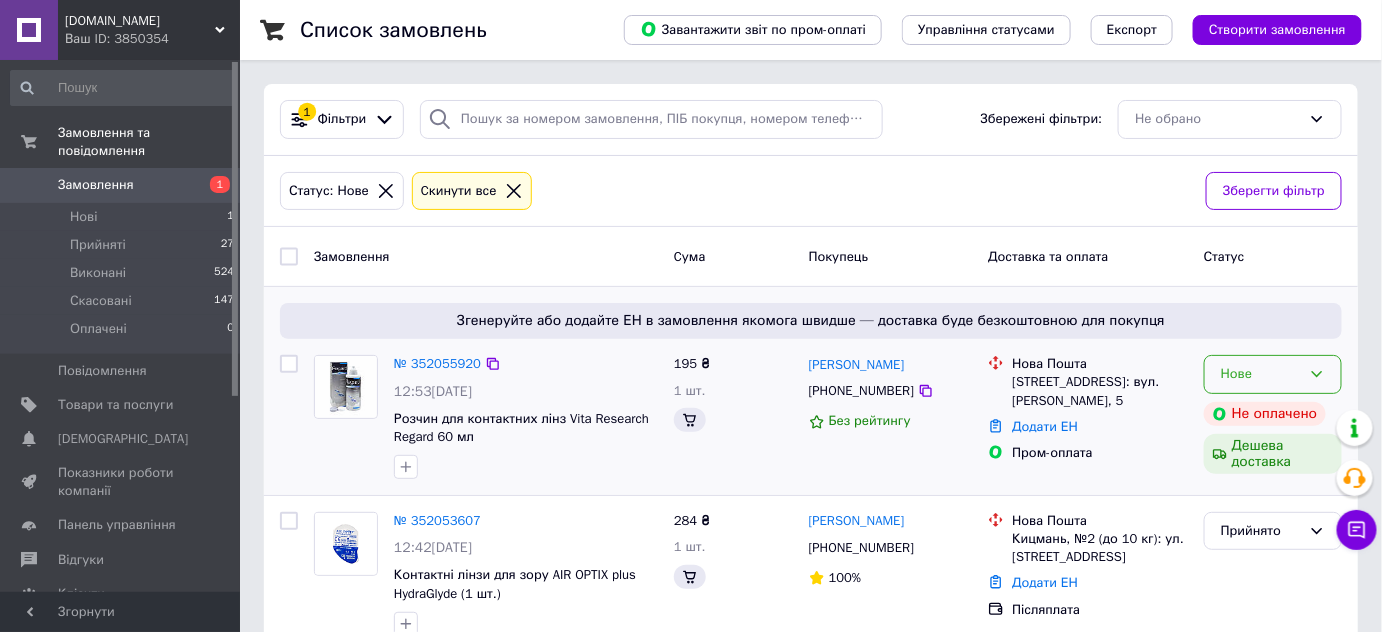 click on "Нове" at bounding box center [1273, 374] 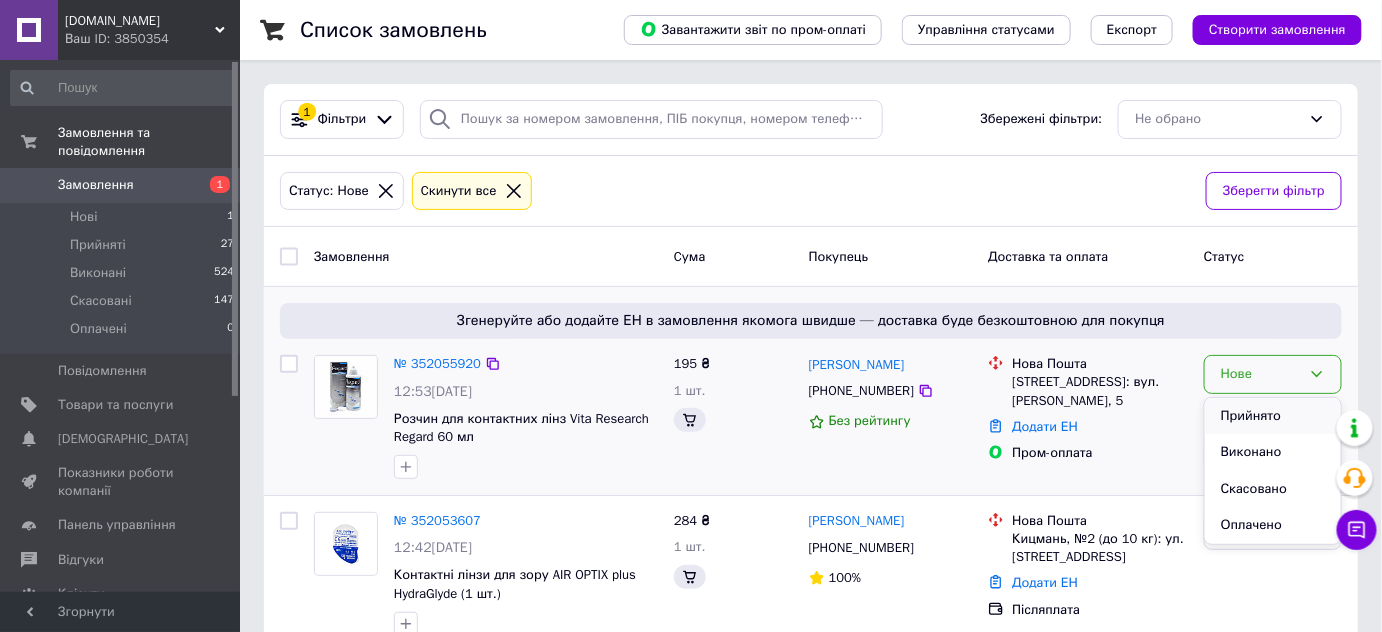 click on "Прийнято" at bounding box center (1273, 416) 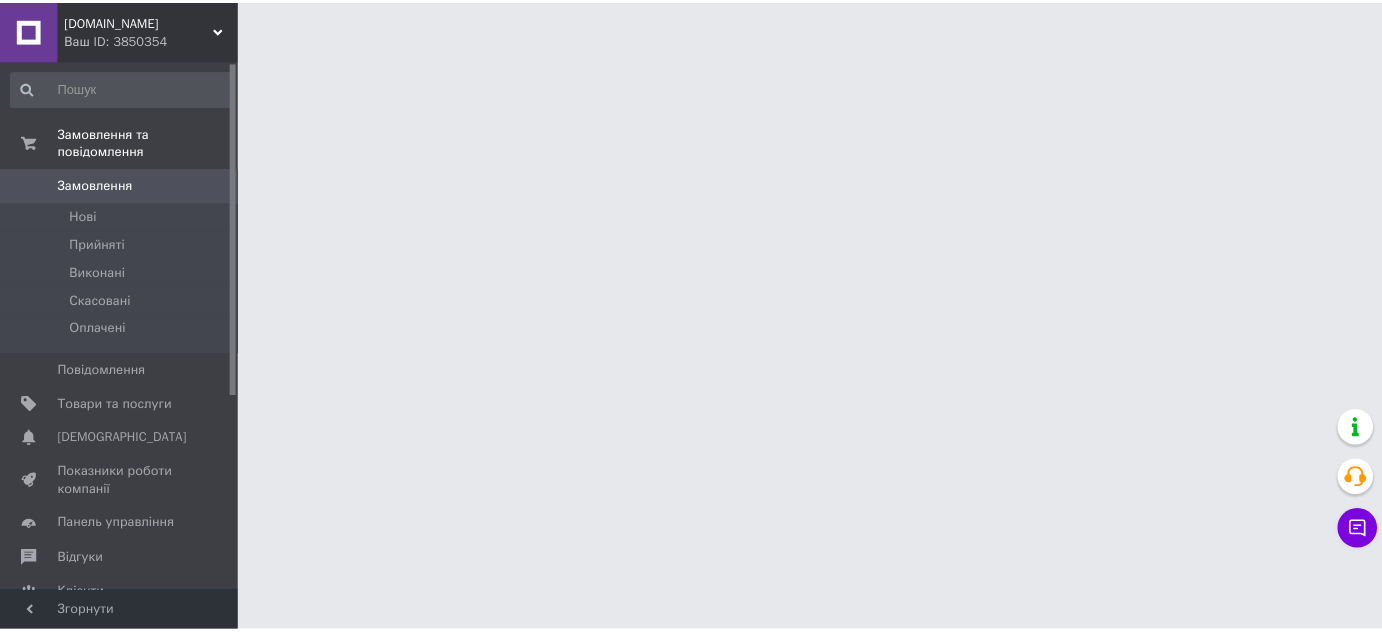 scroll, scrollTop: 0, scrollLeft: 0, axis: both 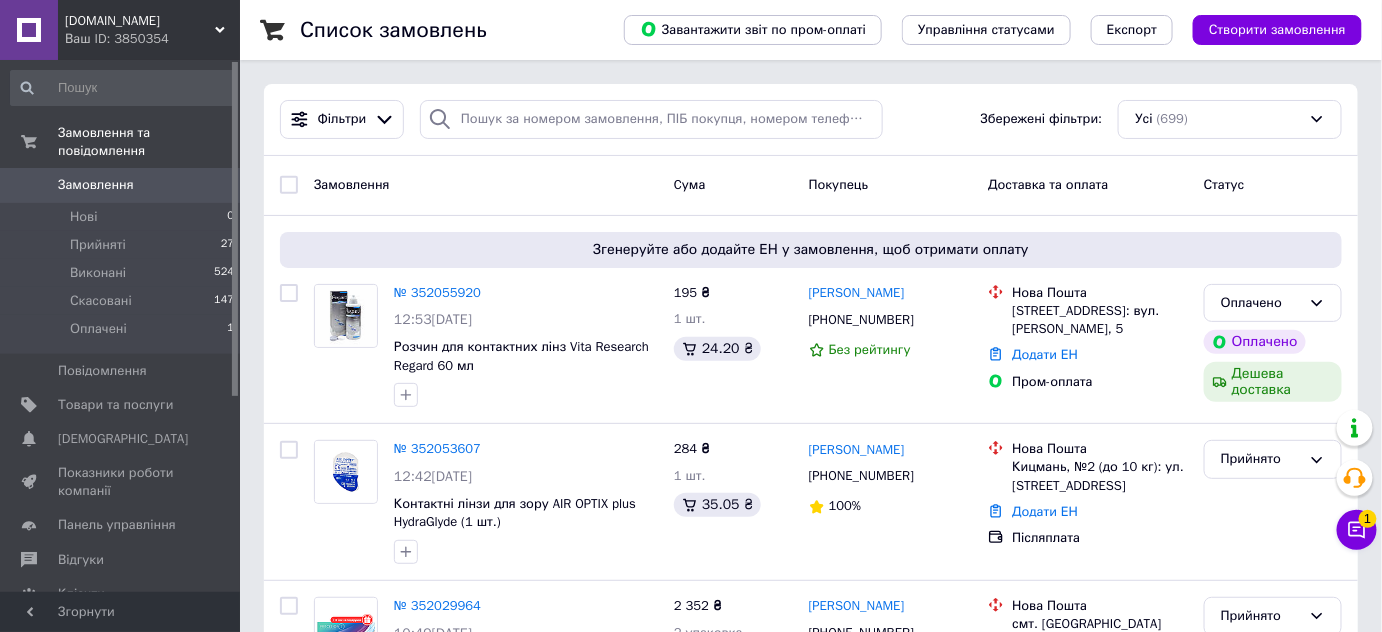 click on "Ваш ID: 3850354" at bounding box center (152, 39) 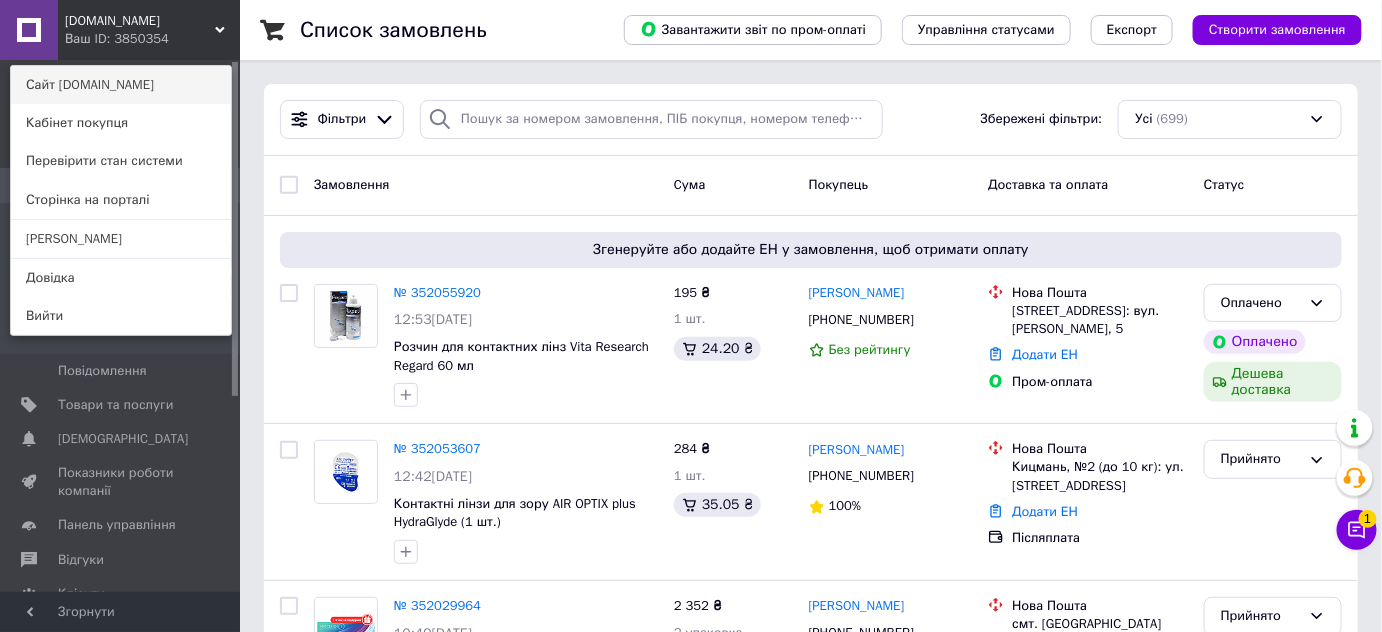 click on "Сайт [DOMAIN_NAME]" at bounding box center (121, 85) 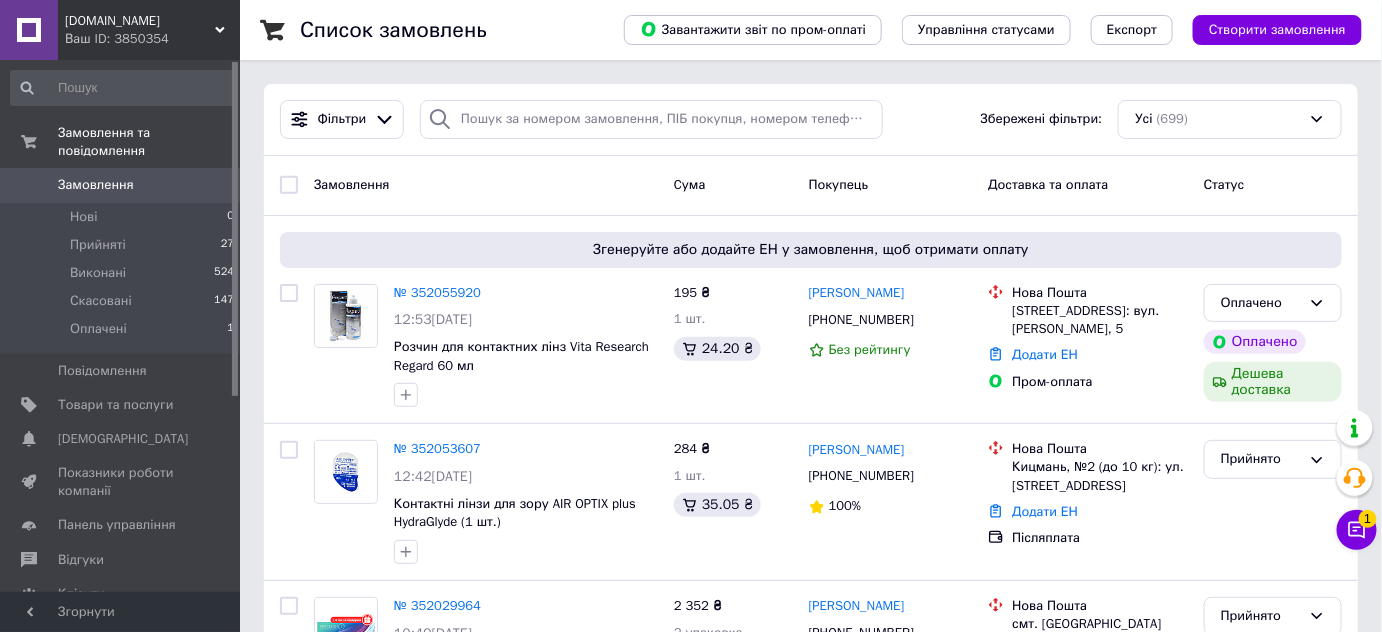 click on "YourLenses.prom.ua Ваш ID: 3850354" at bounding box center [149, 30] 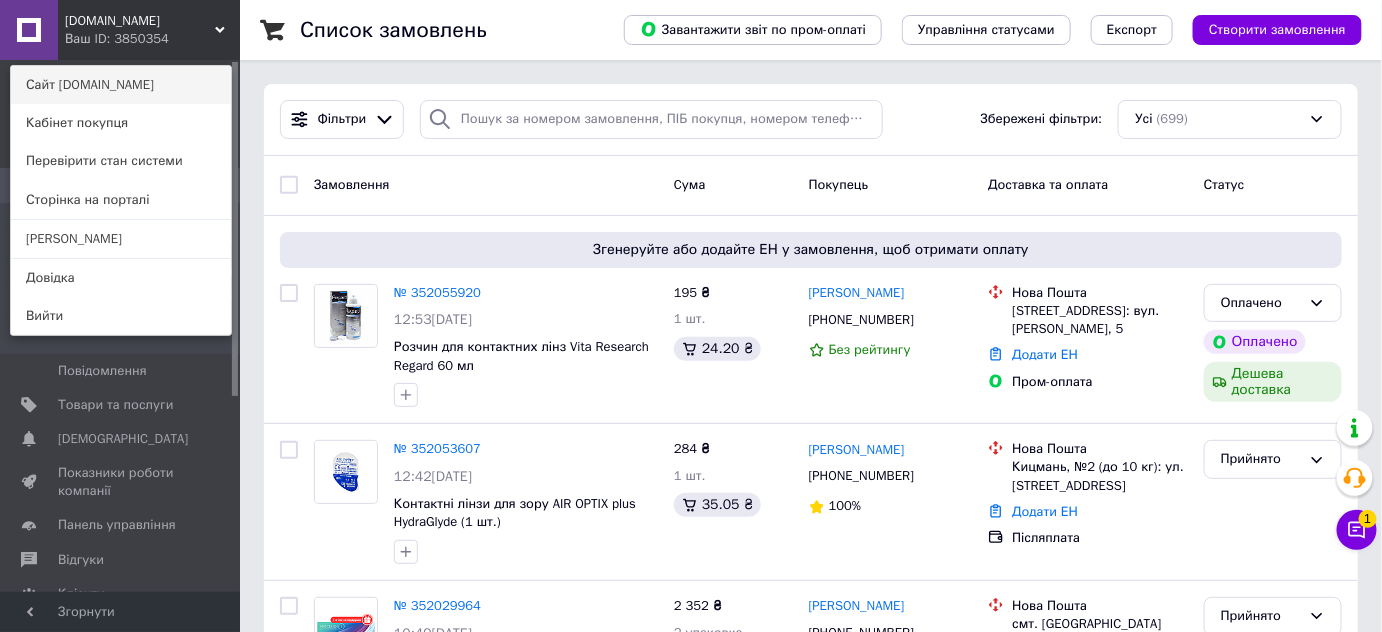 click on "Сайт [DOMAIN_NAME]" at bounding box center [121, 85] 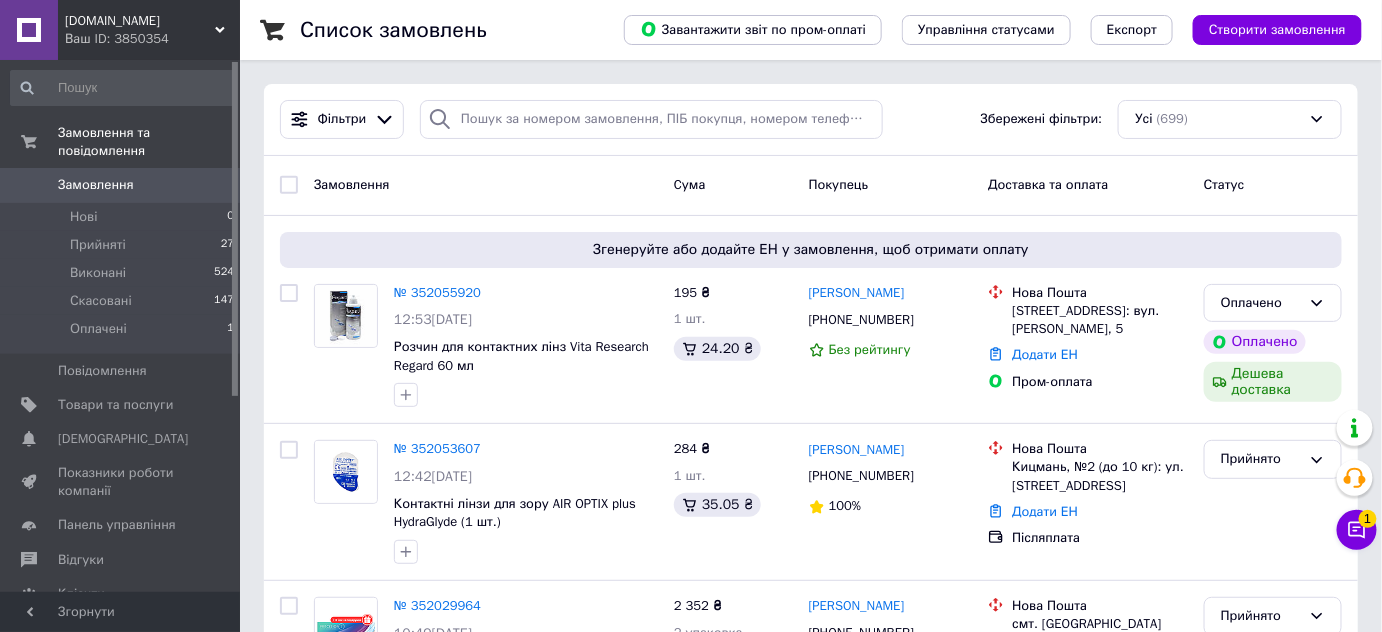 click on "Ваш ID: 3850354" at bounding box center (152, 39) 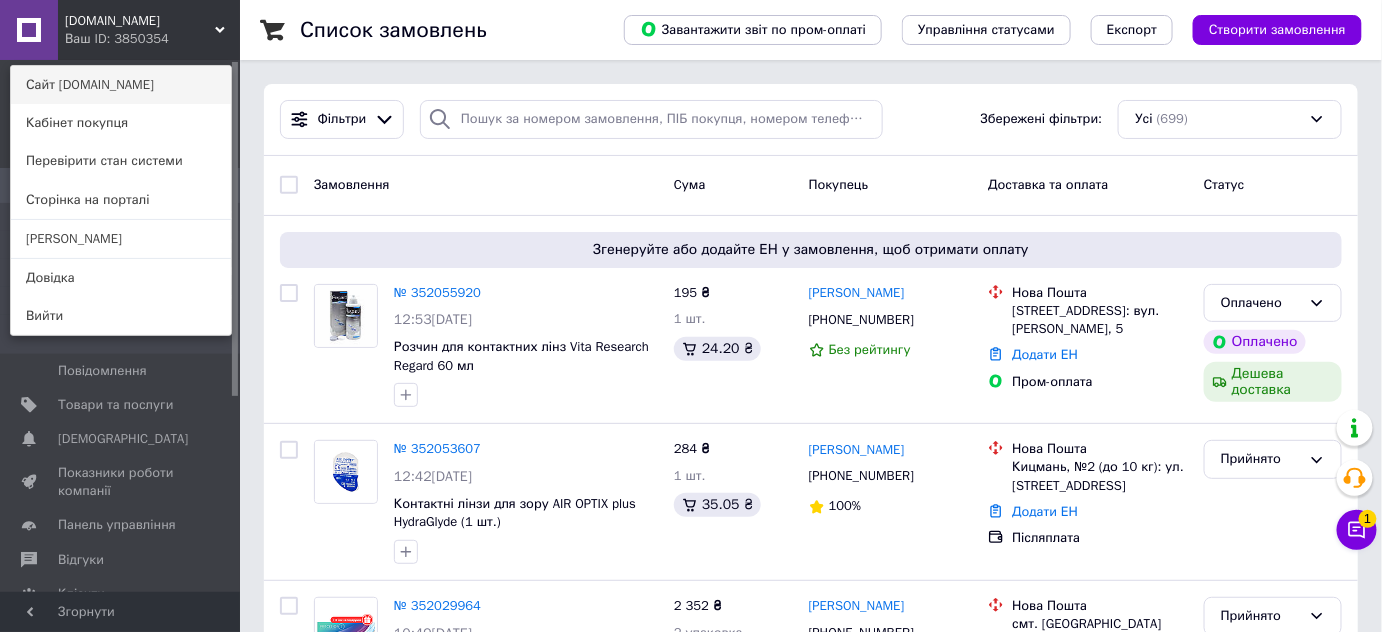 click on "Сайт [DOMAIN_NAME]" at bounding box center [121, 85] 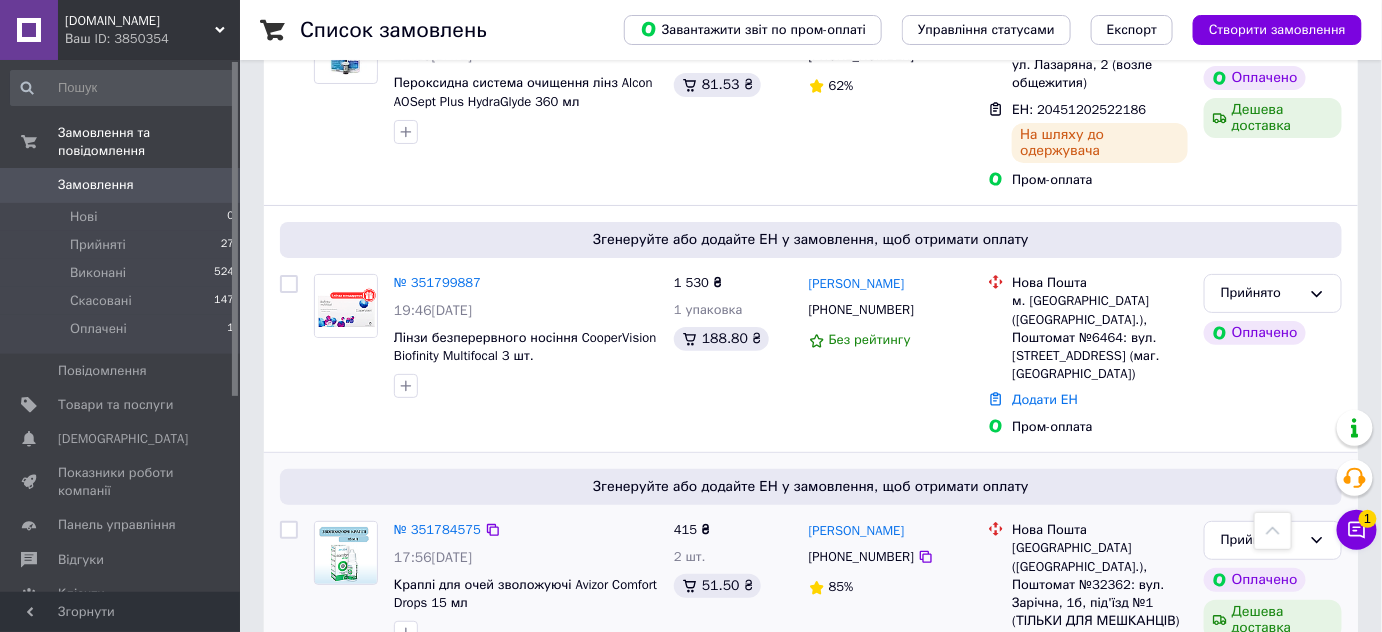 scroll, scrollTop: 2636, scrollLeft: 0, axis: vertical 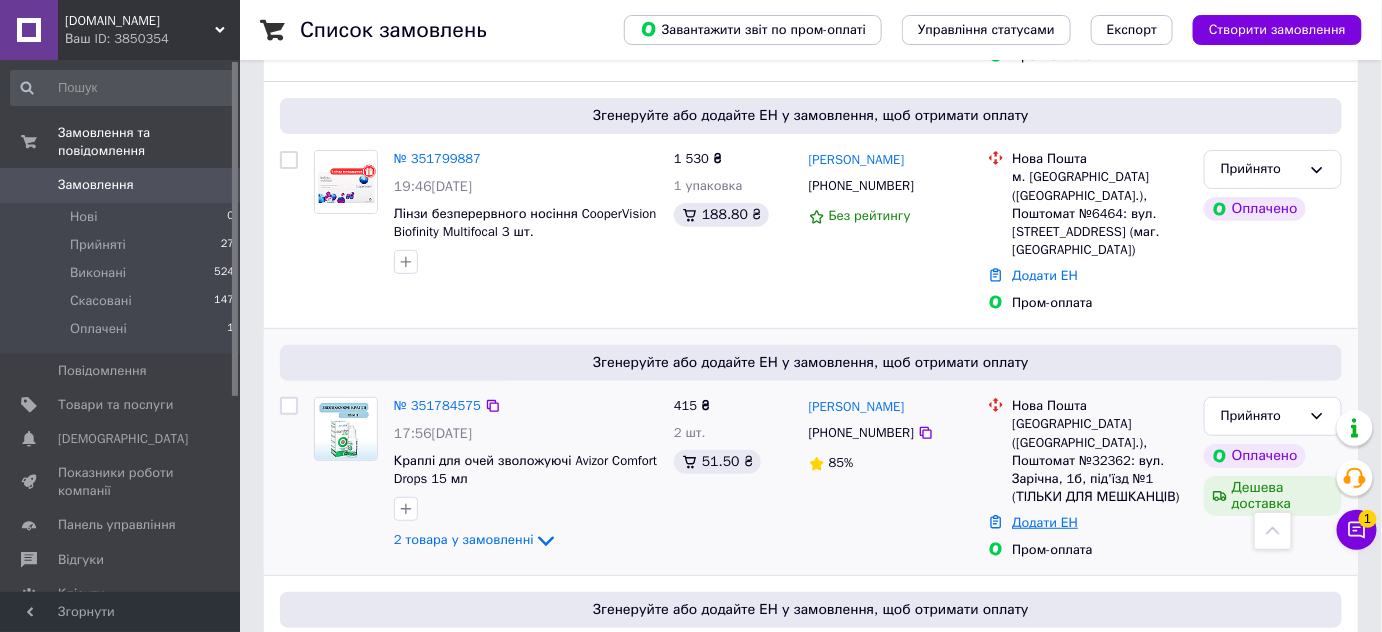 click on "Додати ЕН" at bounding box center [1045, 522] 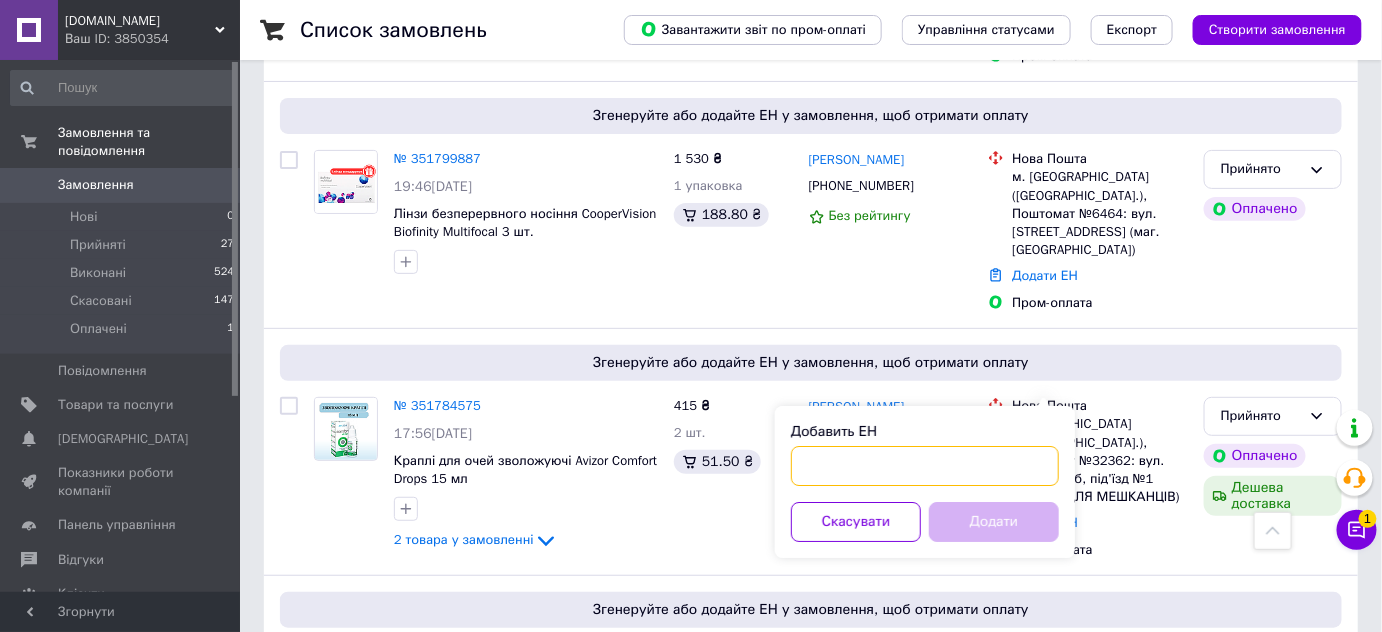 paste on "20451203015362" 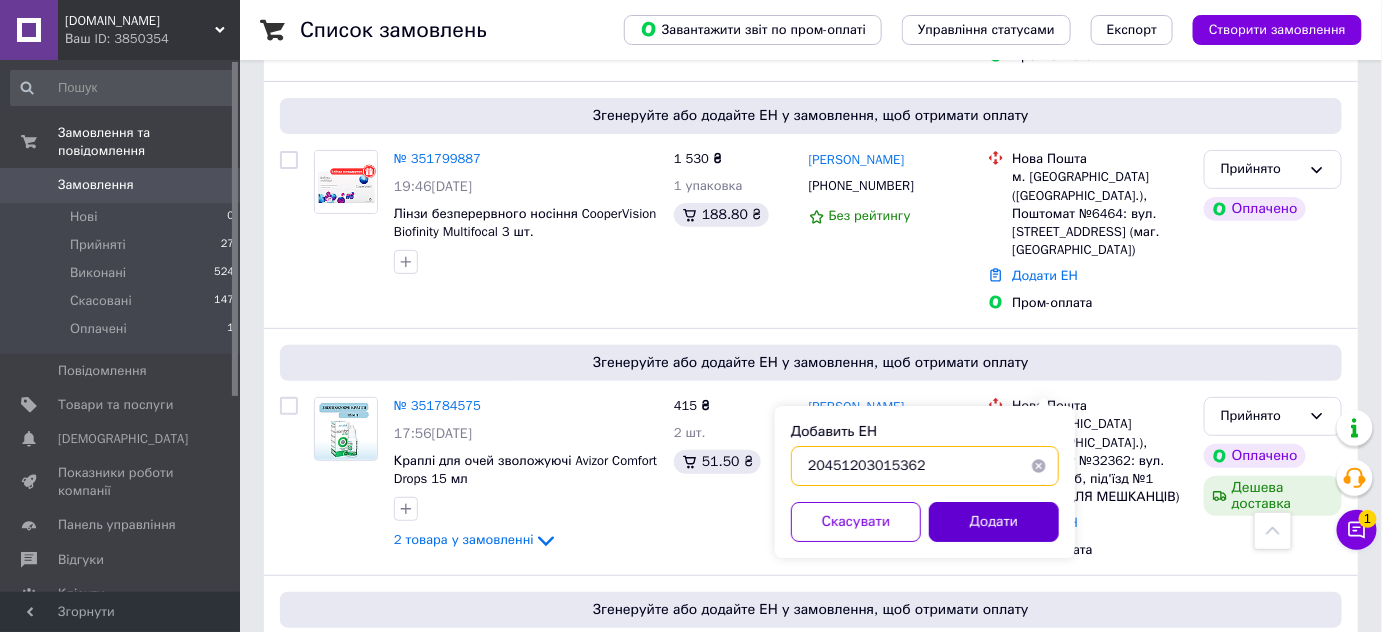 type on "20451203015362" 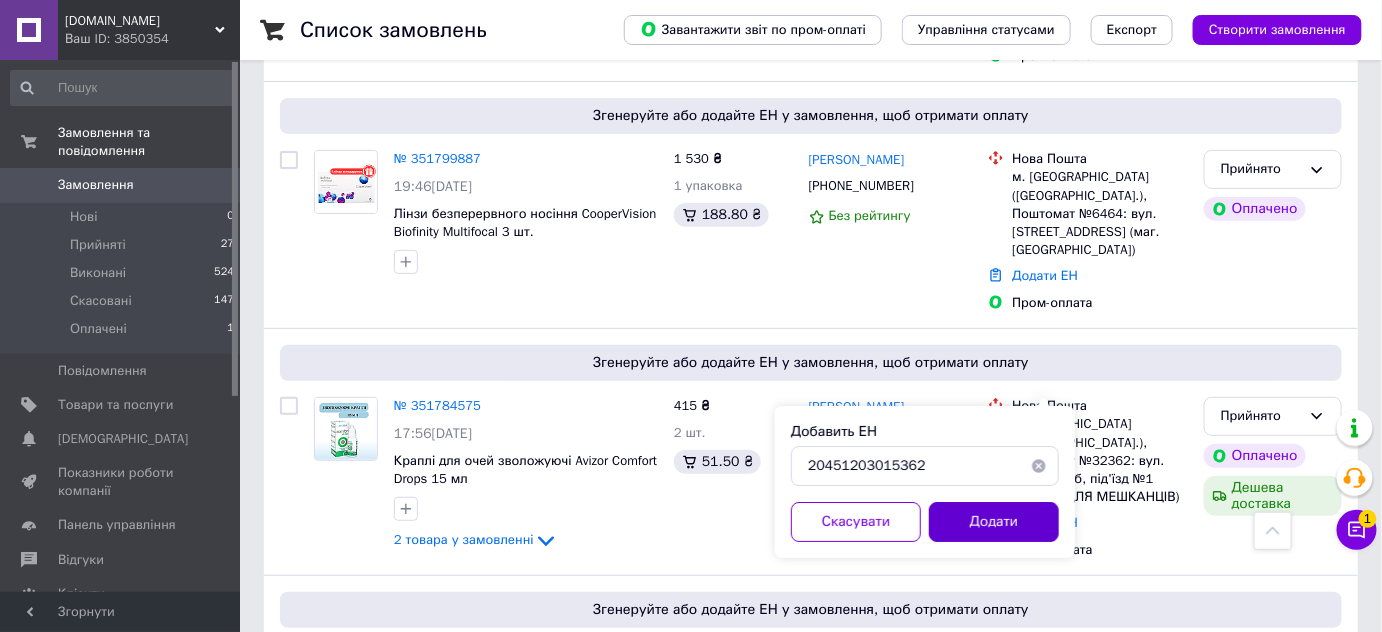 click on "Додати" at bounding box center (994, 522) 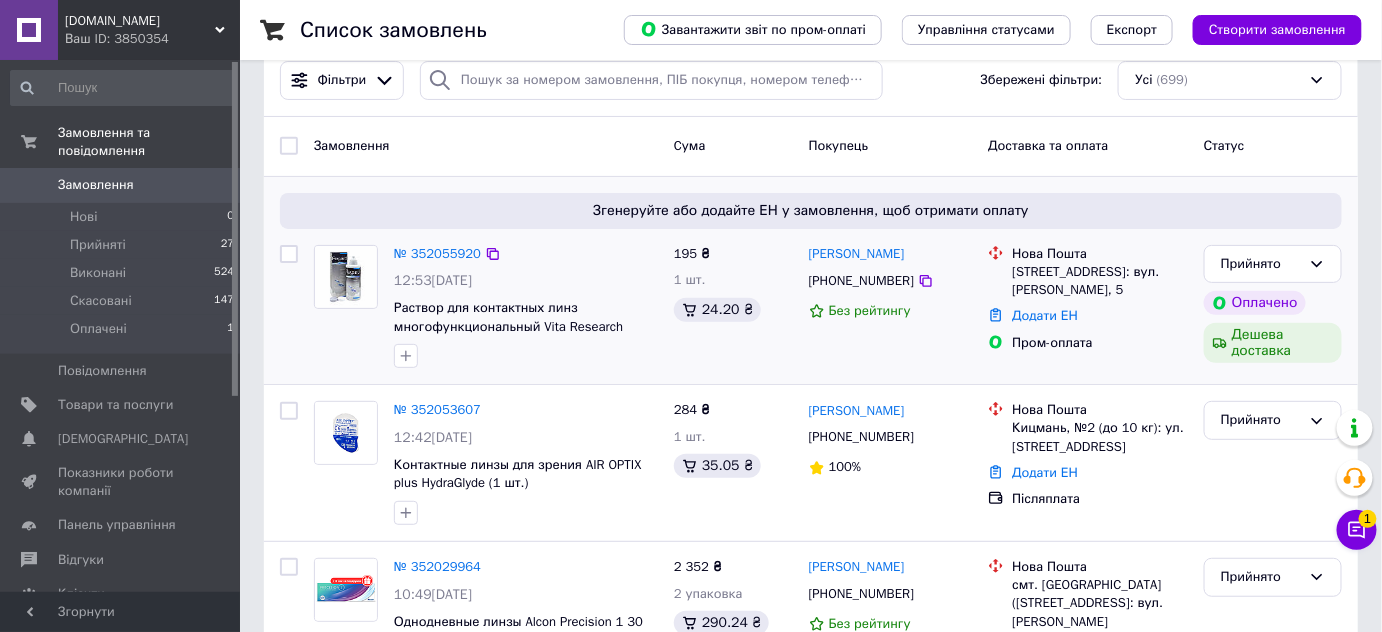 scroll, scrollTop: 0, scrollLeft: 0, axis: both 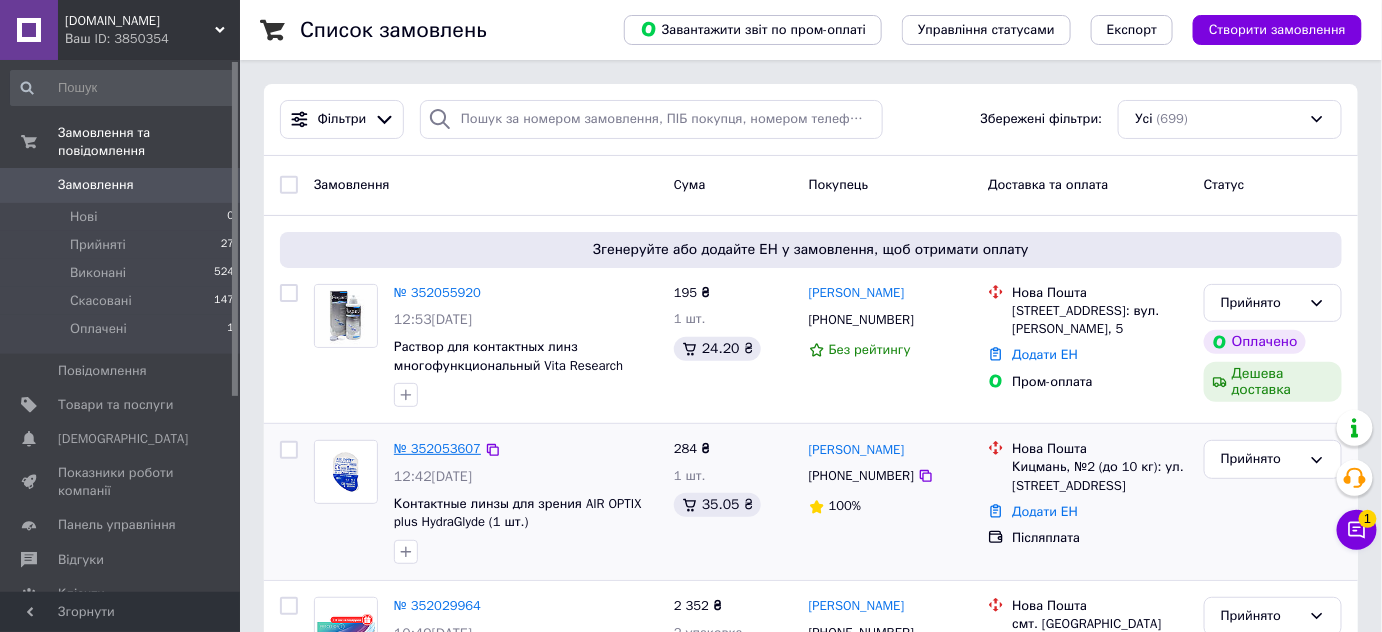 click on "№ 352053607" at bounding box center [437, 448] 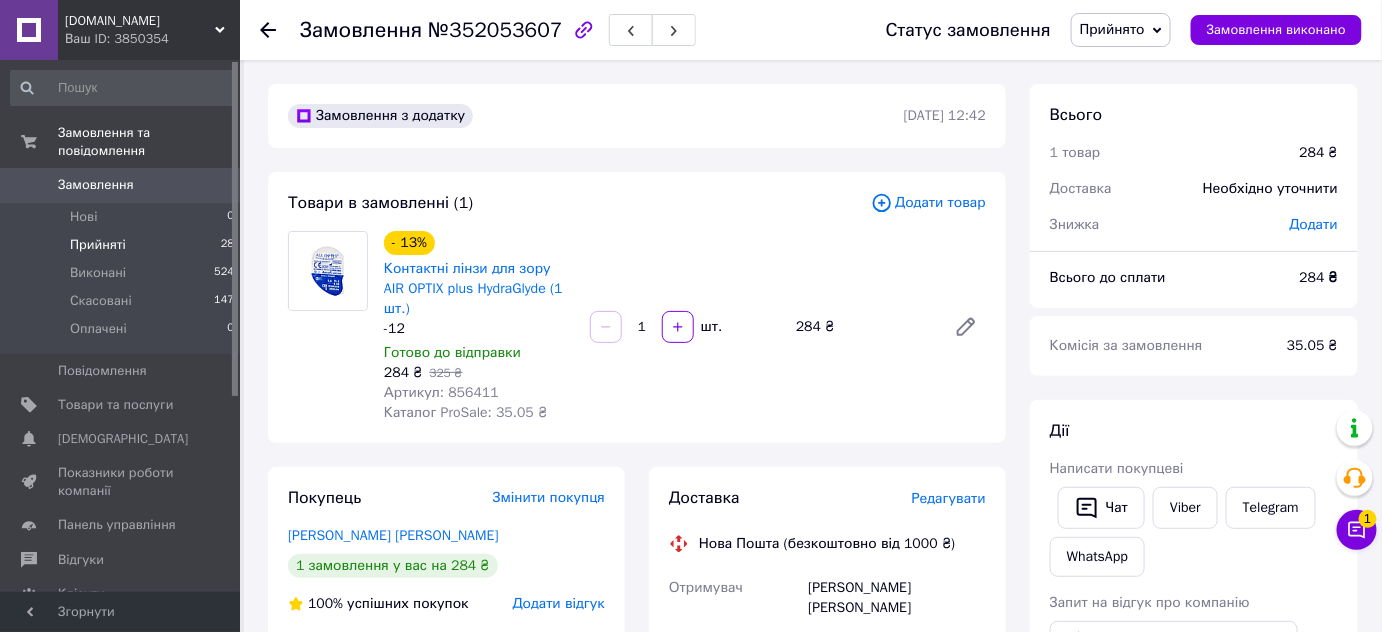 click on "Прийняті" at bounding box center [98, 245] 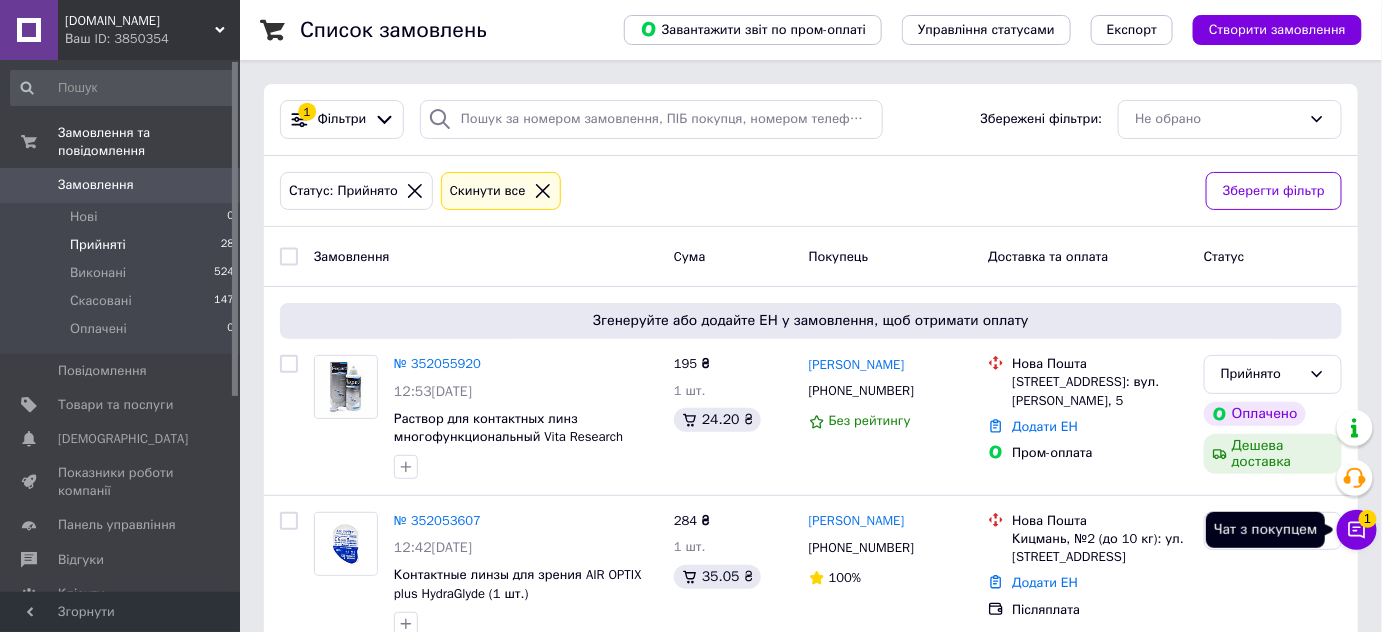 click on "1" at bounding box center (1368, 519) 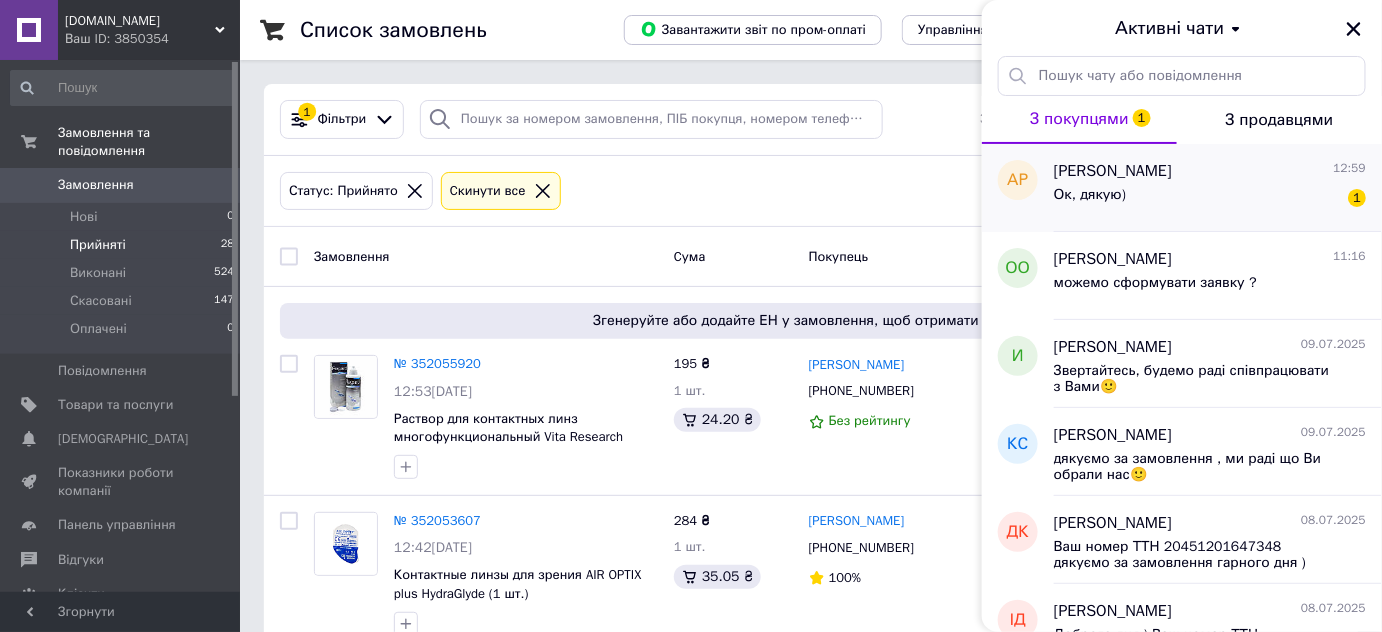 click on "Ок, дякую) 1" at bounding box center [1210, 199] 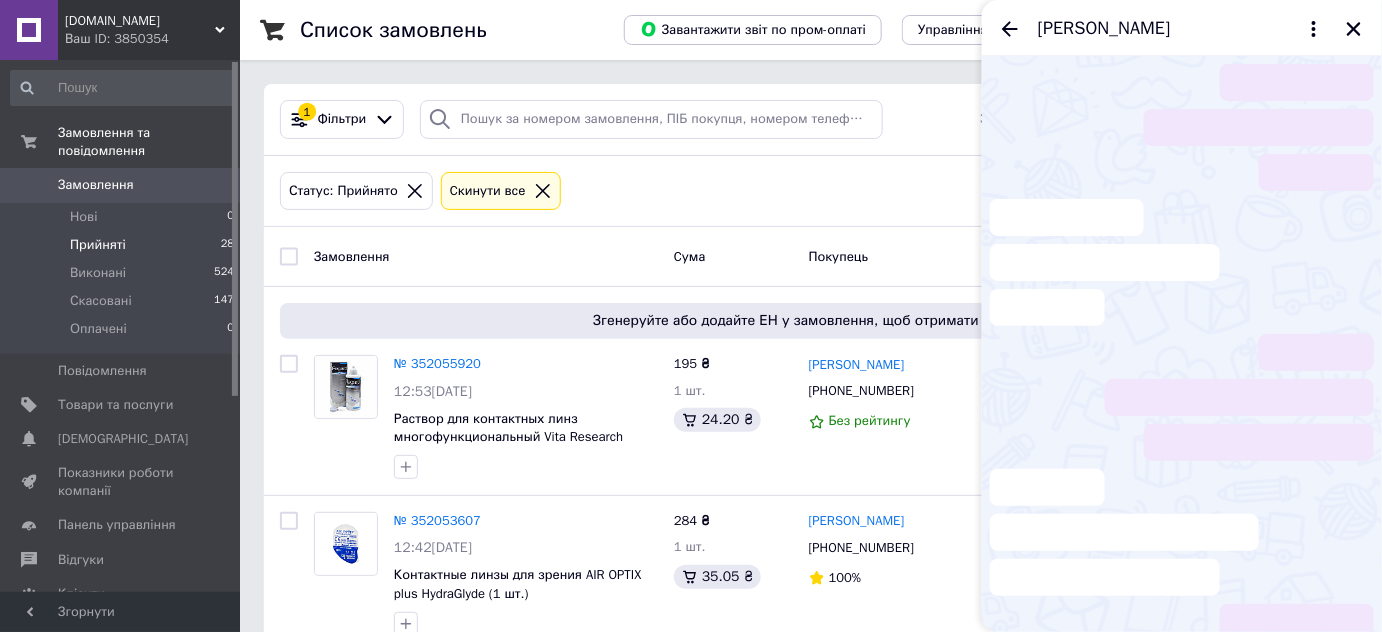 scroll, scrollTop: 86, scrollLeft: 0, axis: vertical 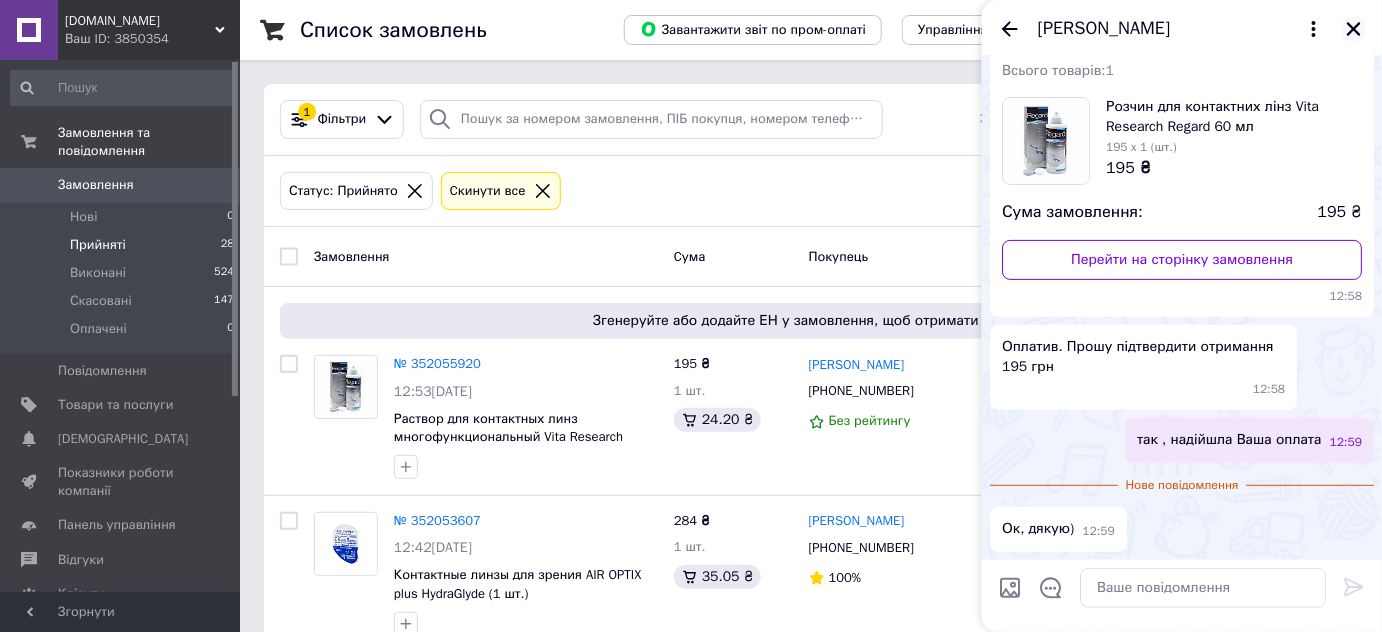 click at bounding box center [1354, 29] 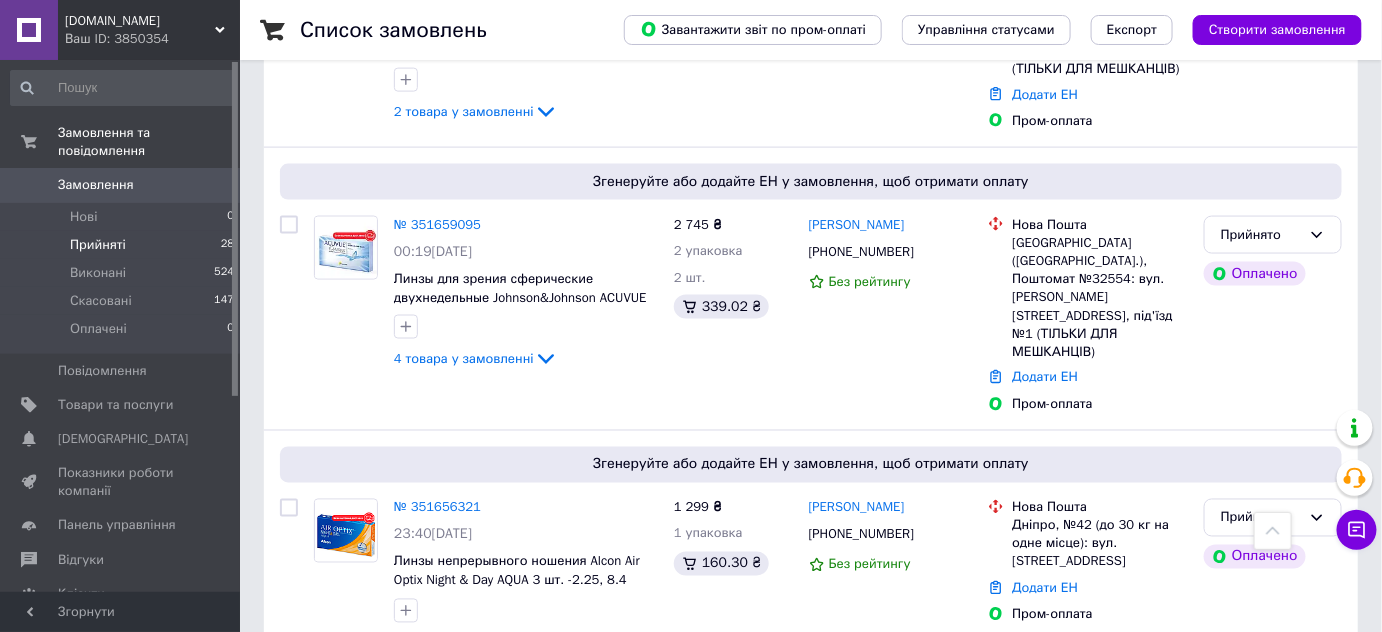 scroll, scrollTop: 3454, scrollLeft: 0, axis: vertical 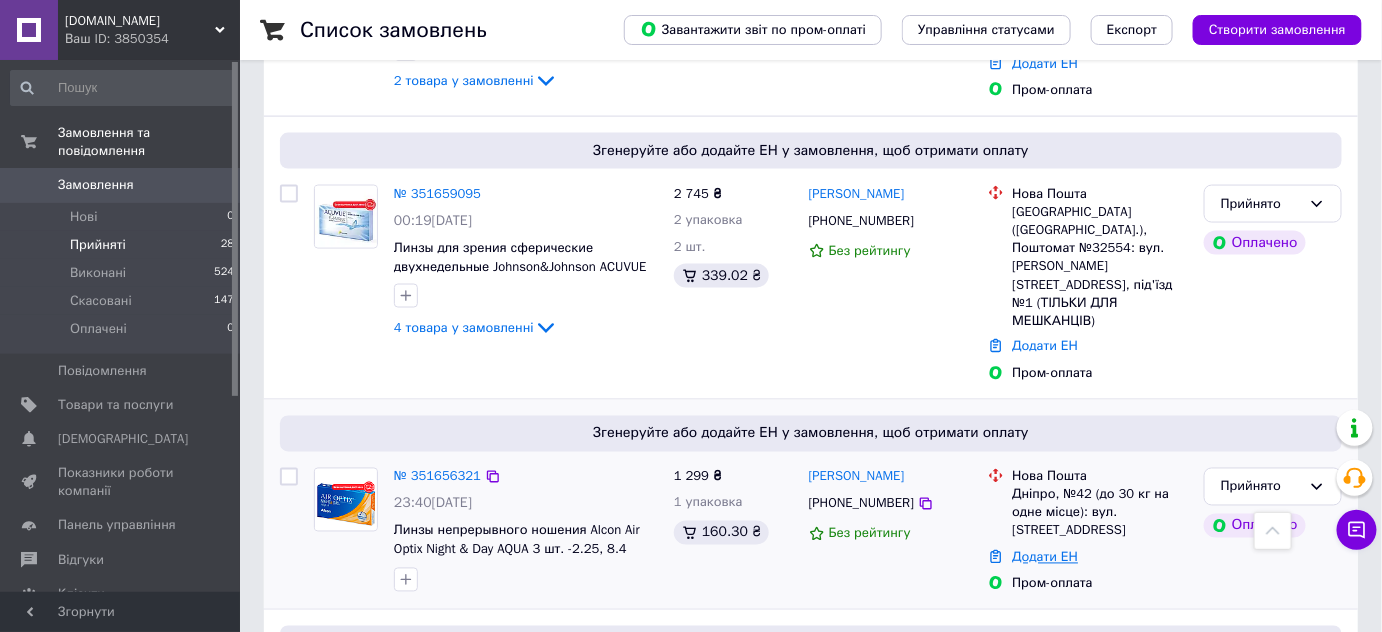 click on "Додати ЕН" at bounding box center [1045, 557] 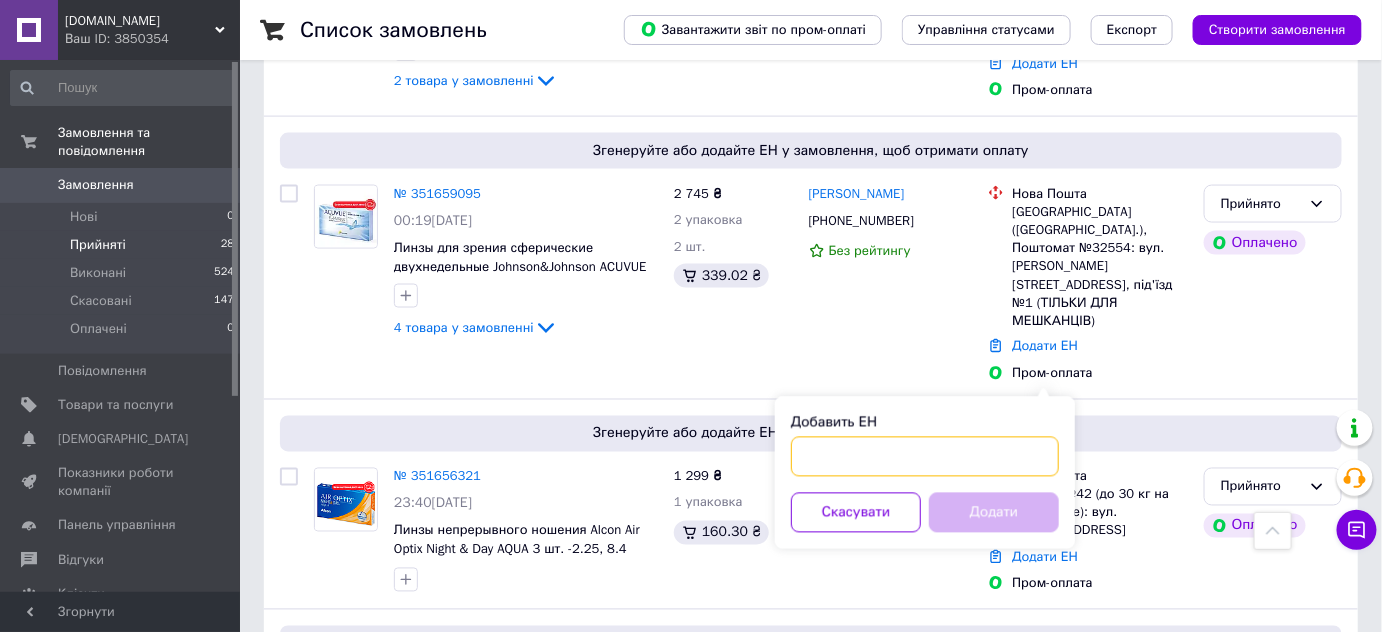 paste on "20451203053954" 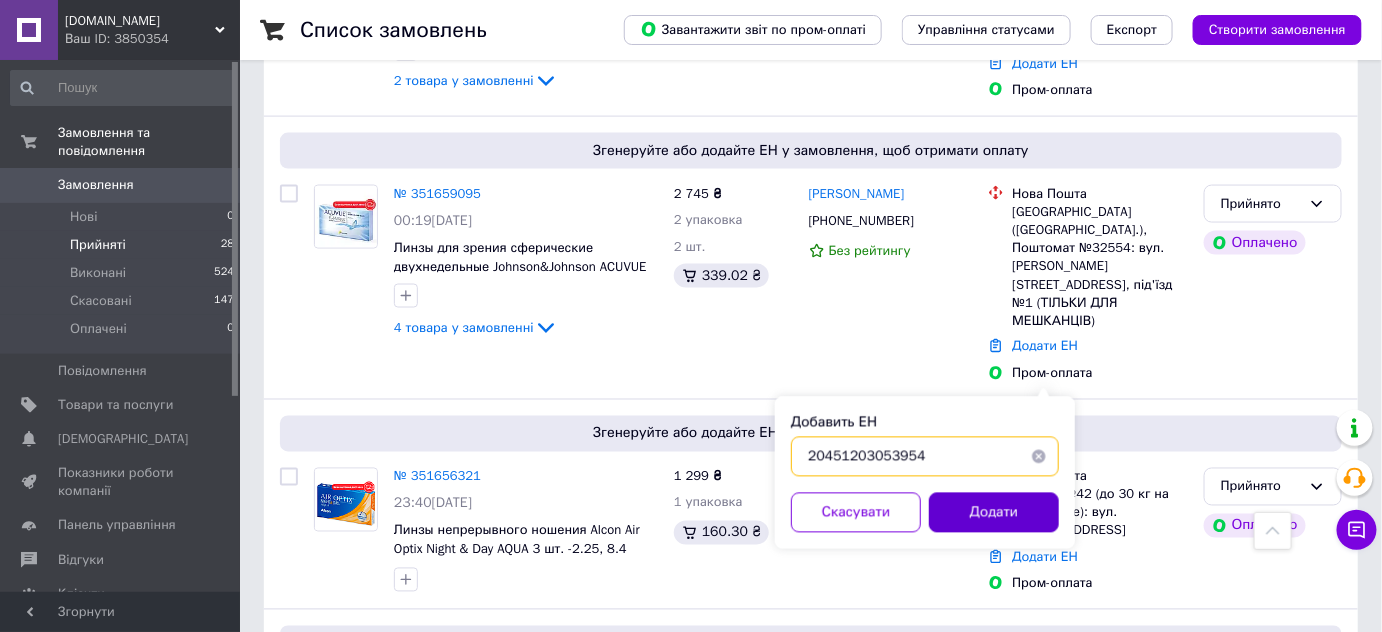 type on "20451203053954" 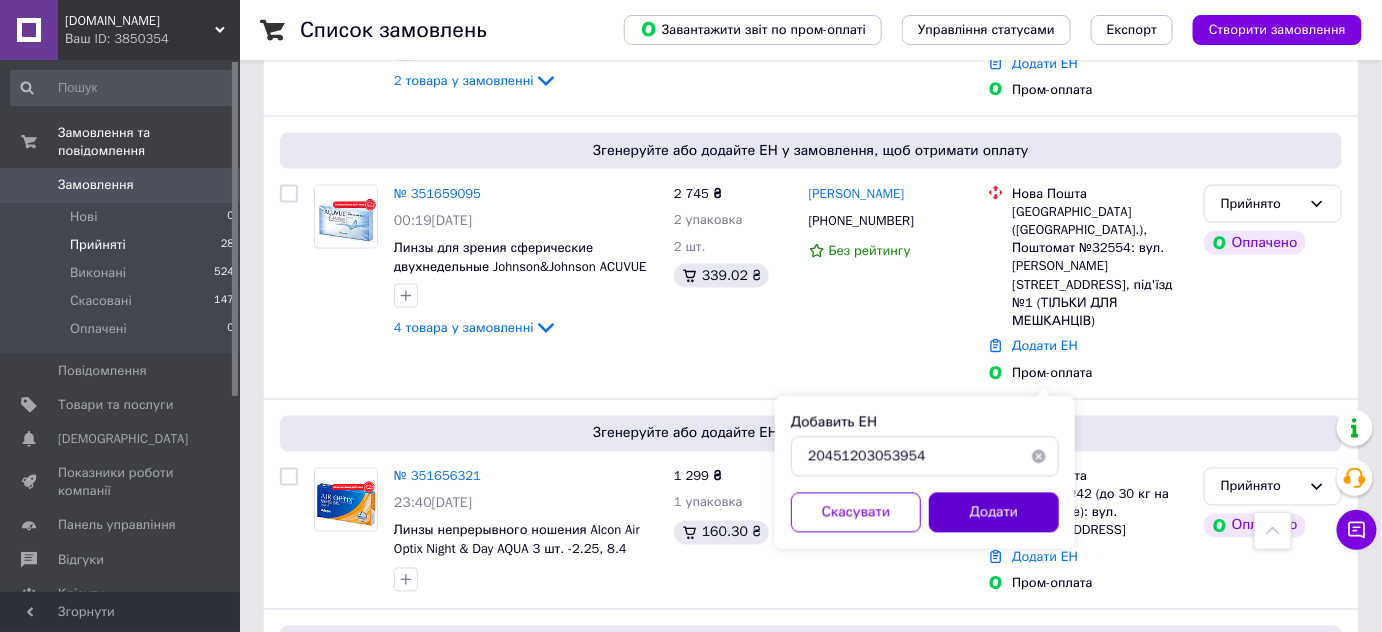 click on "Додати" at bounding box center [994, 513] 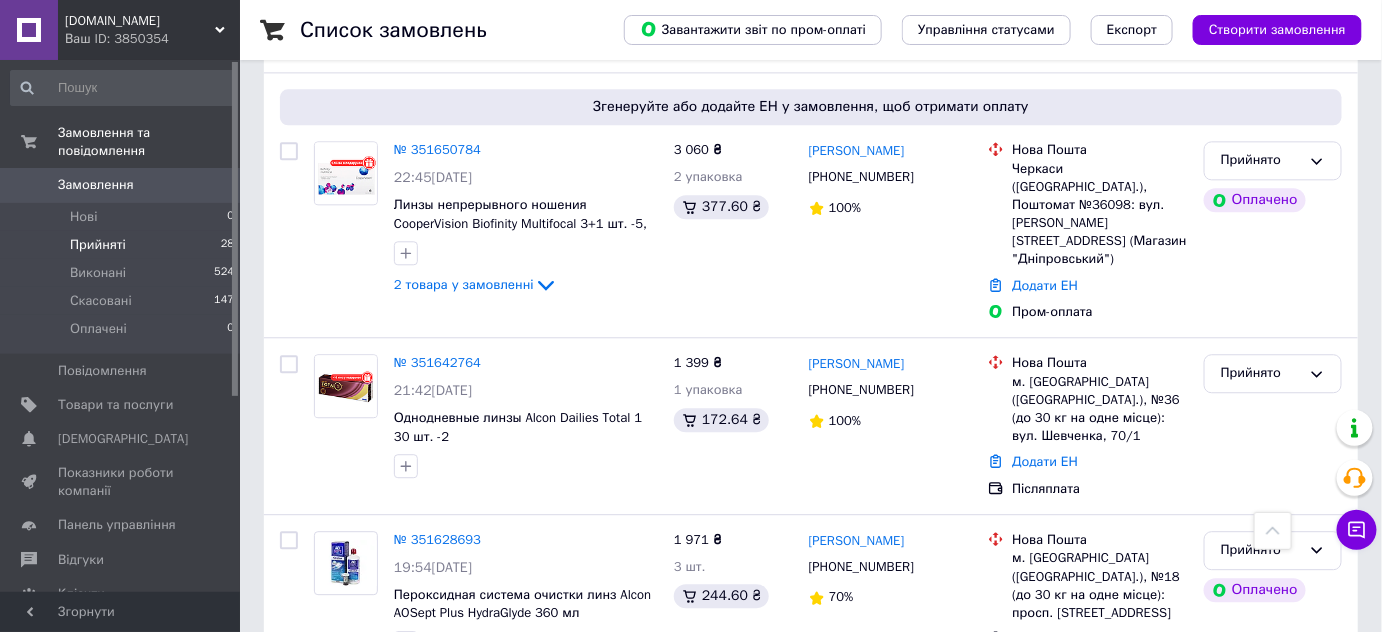 scroll, scrollTop: 4052, scrollLeft: 0, axis: vertical 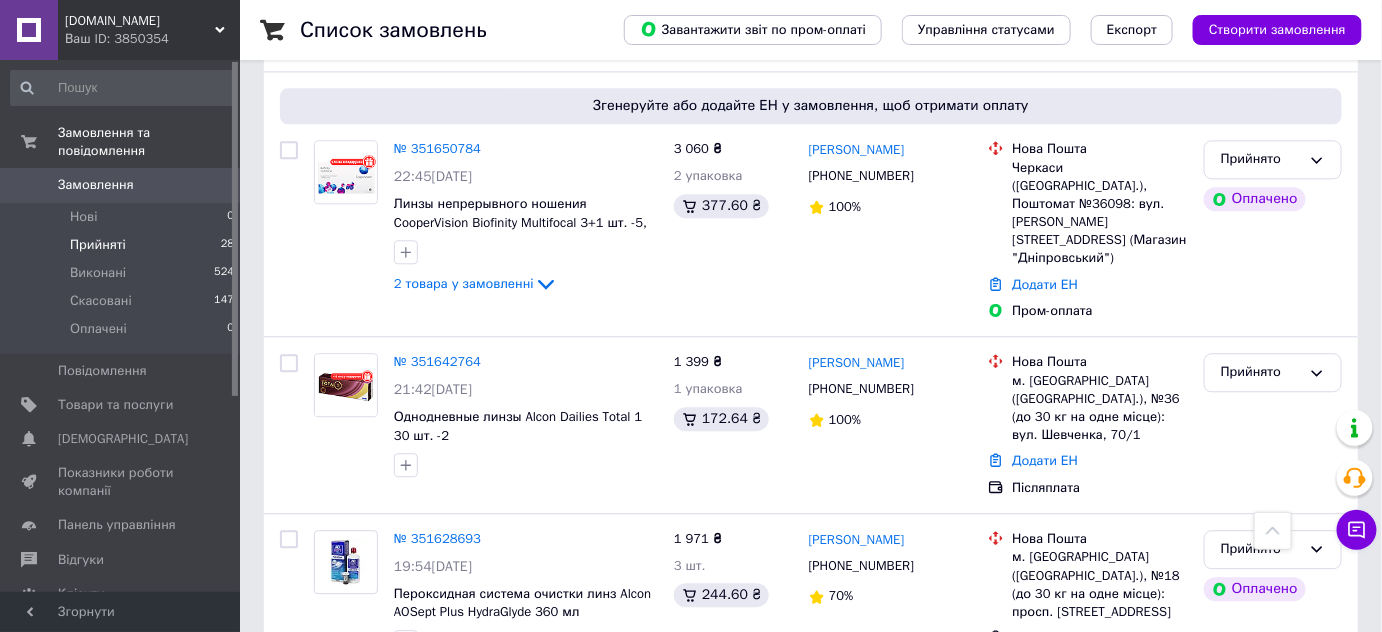 click on "2" at bounding box center (327, 779) 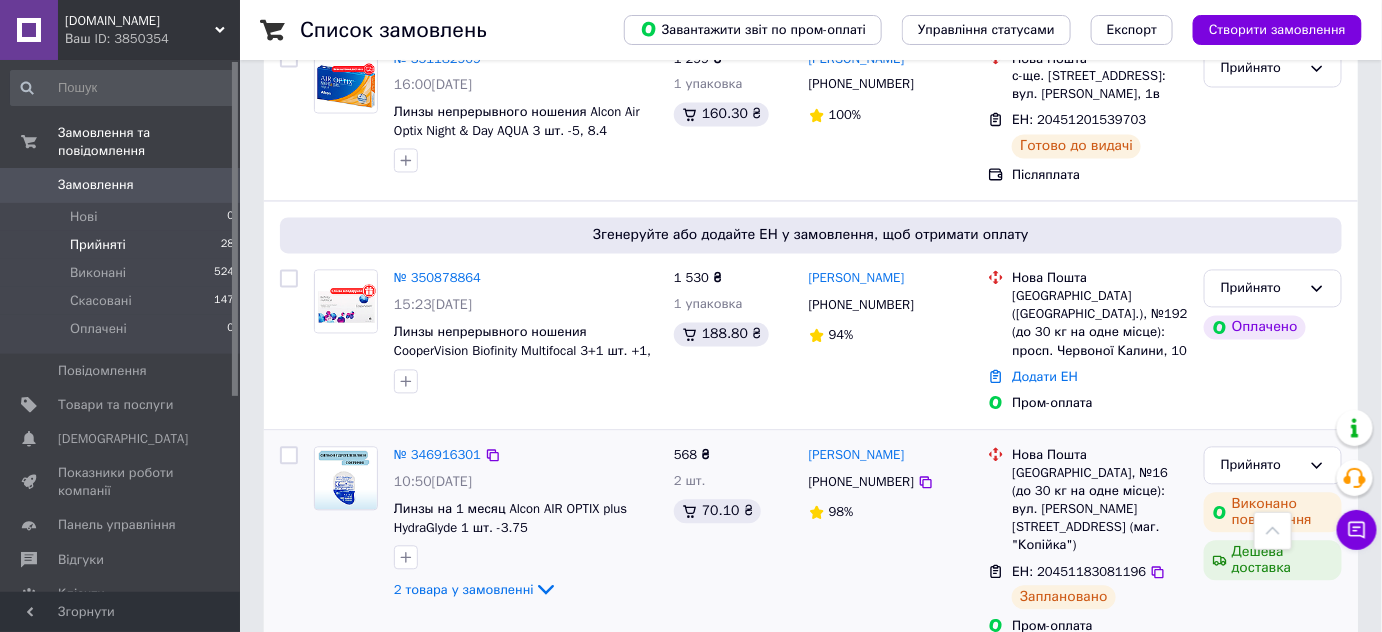 scroll, scrollTop: 1229, scrollLeft: 0, axis: vertical 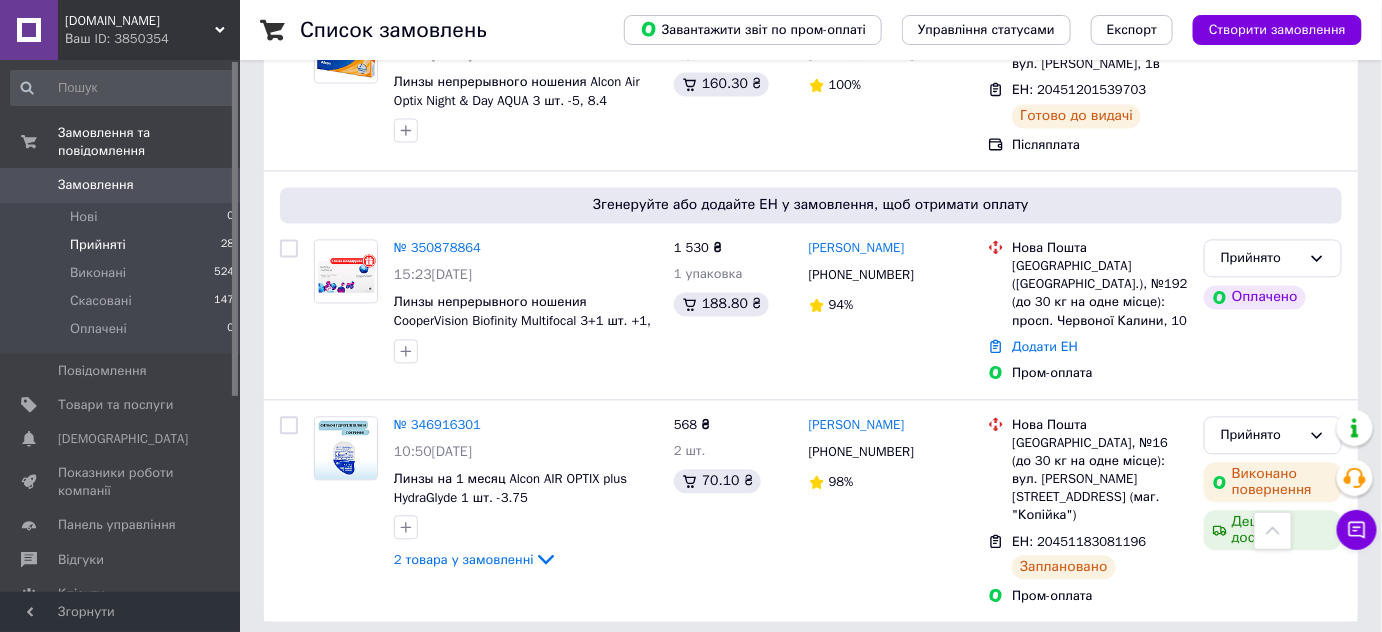 click on "1" at bounding box center (404, 667) 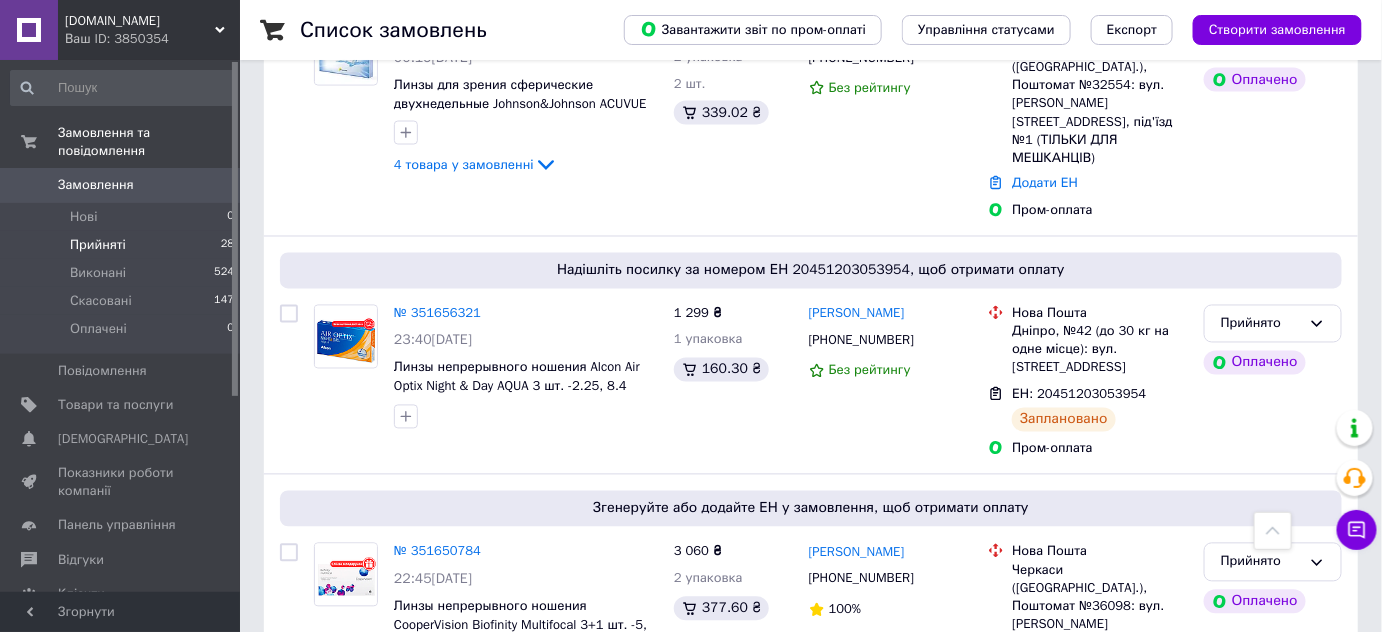 scroll, scrollTop: 3727, scrollLeft: 0, axis: vertical 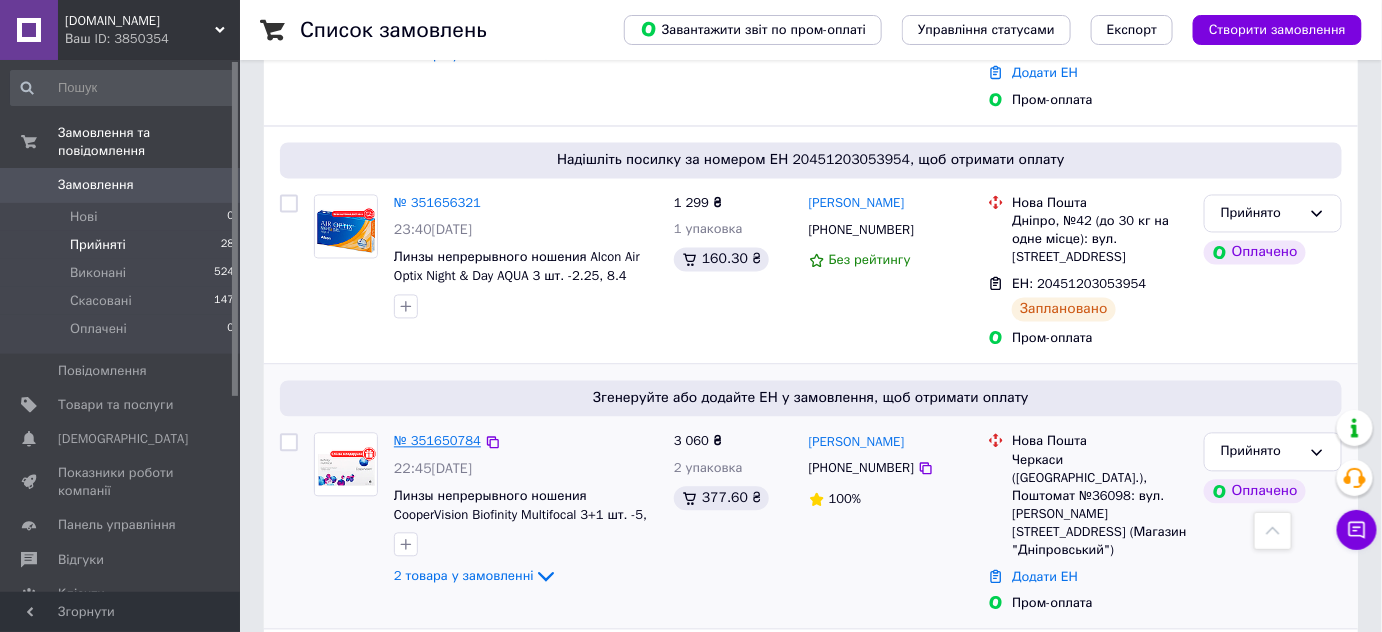 click on "№ 351650784" at bounding box center (437, 441) 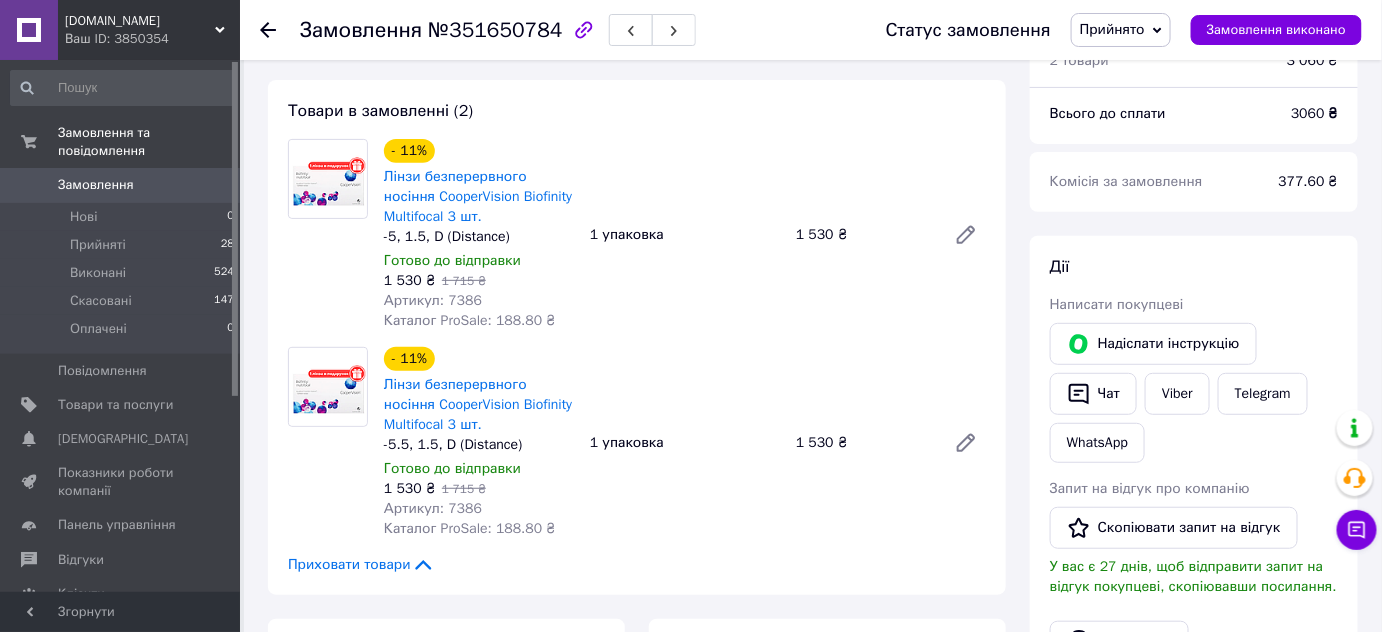 scroll, scrollTop: 90, scrollLeft: 0, axis: vertical 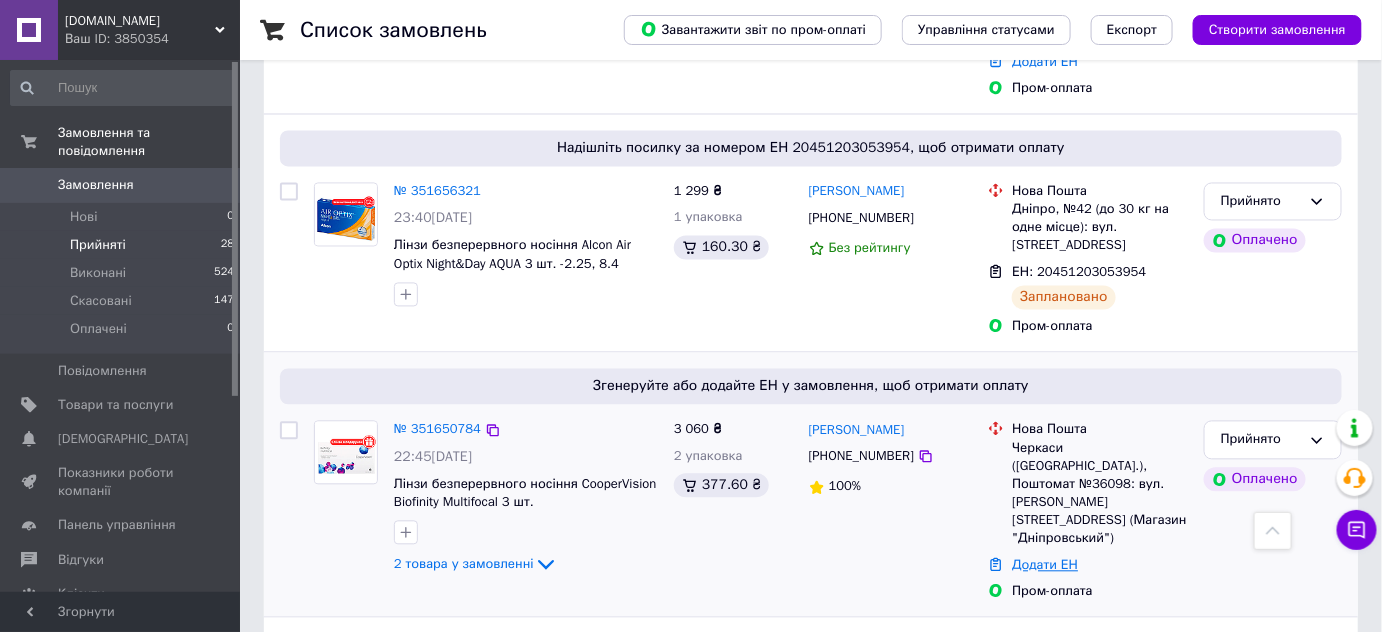 click on "Додати ЕН" at bounding box center [1045, 565] 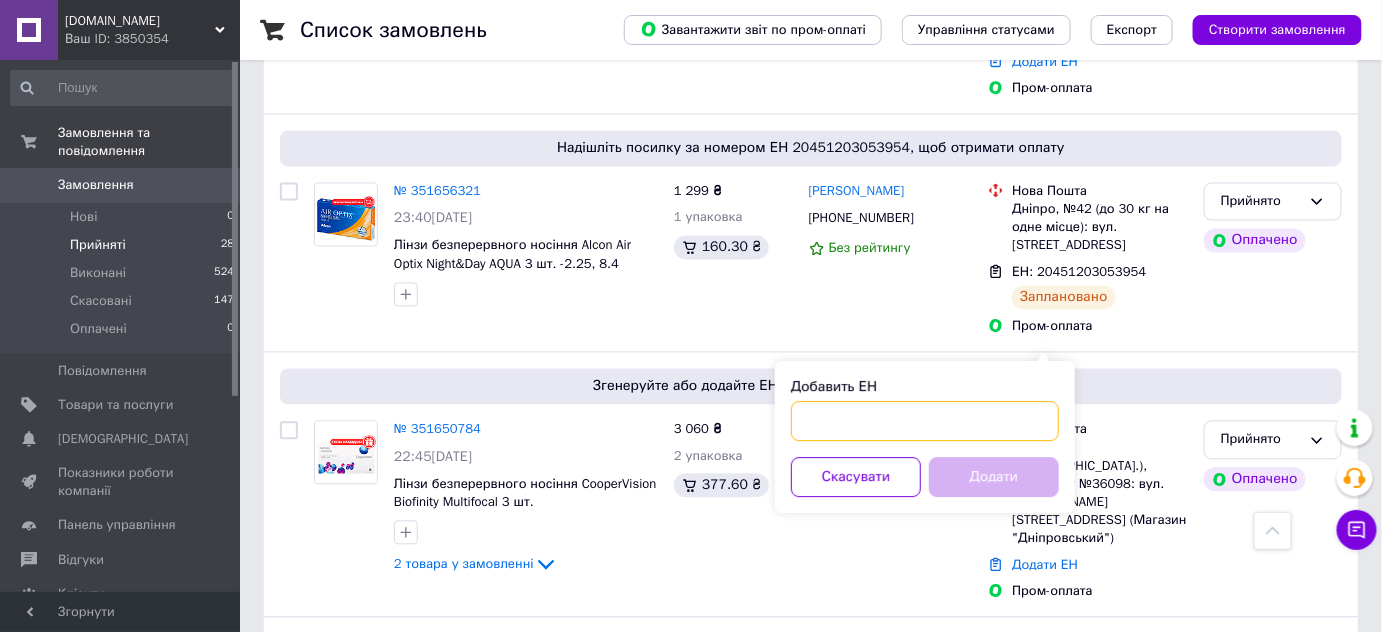 paste on "20451203062244" 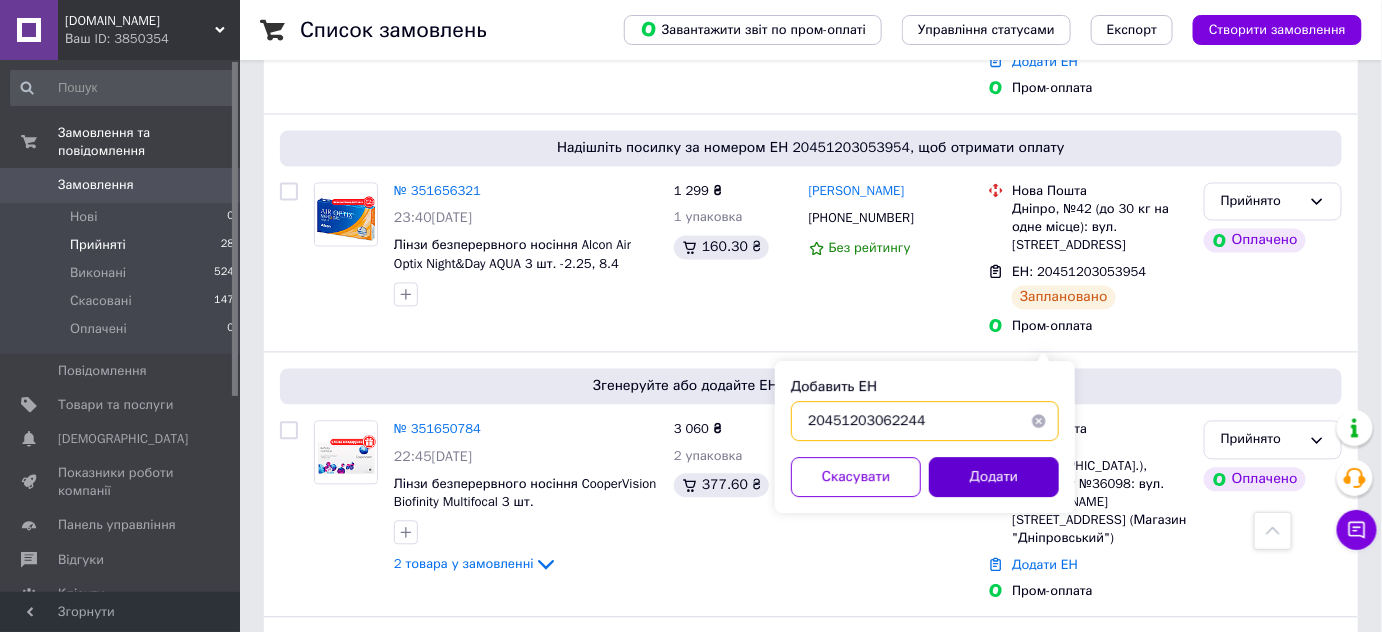 type on "20451203062244" 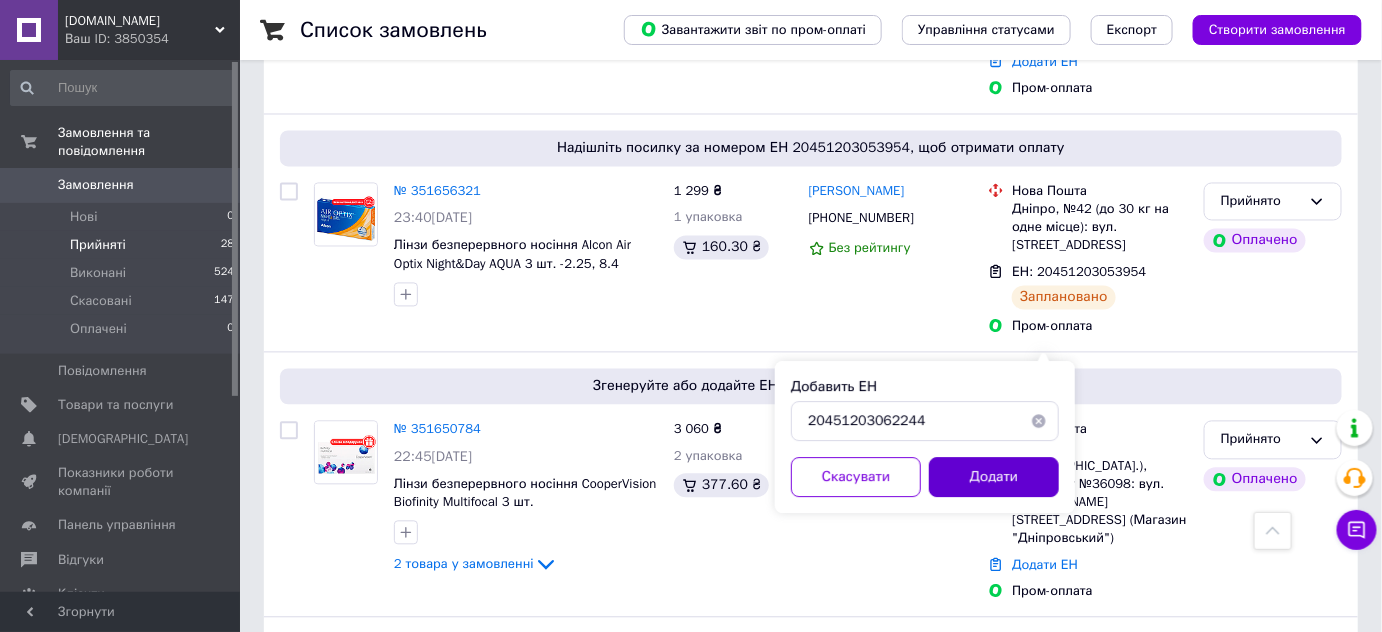 click on "Додати" at bounding box center [994, 478] 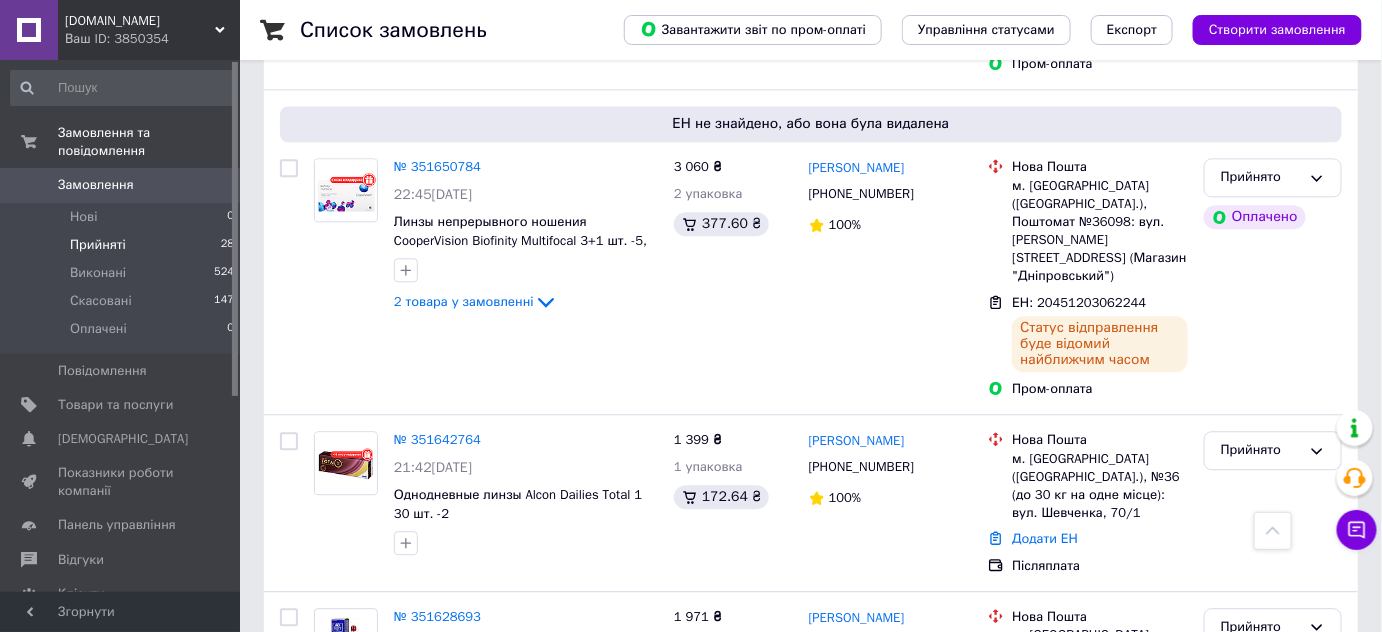 scroll, scrollTop: 4068, scrollLeft: 0, axis: vertical 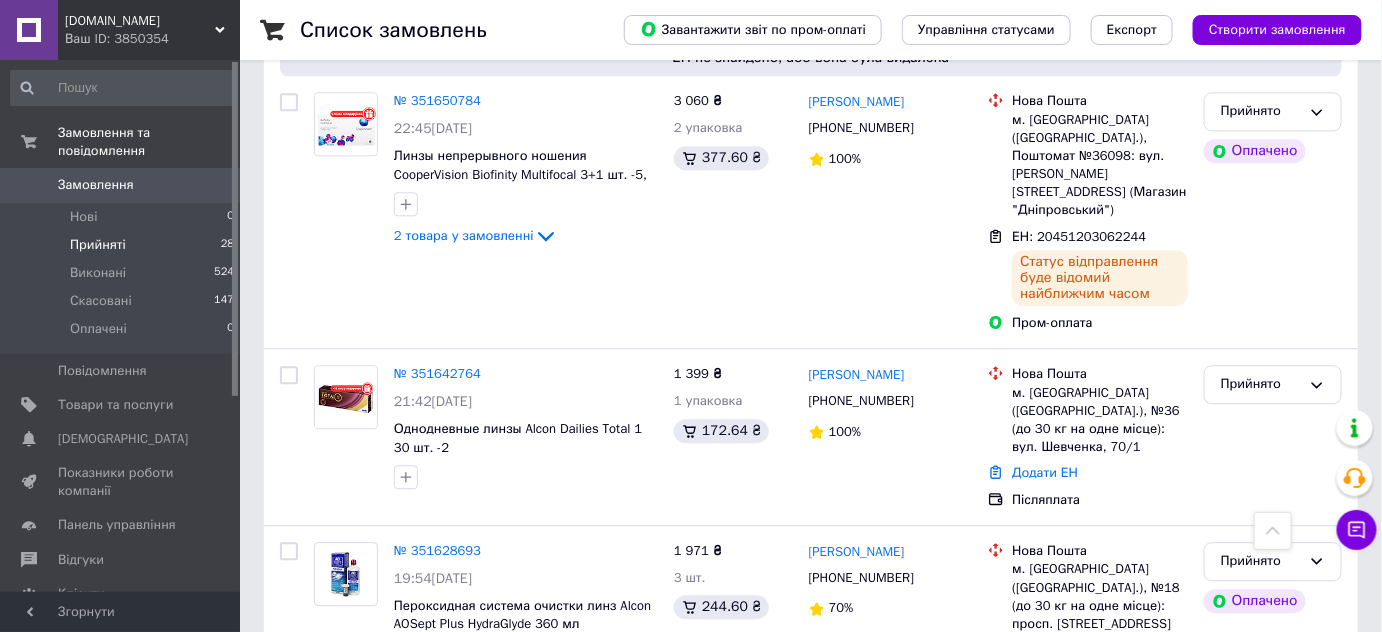 click on "2" at bounding box center [327, 791] 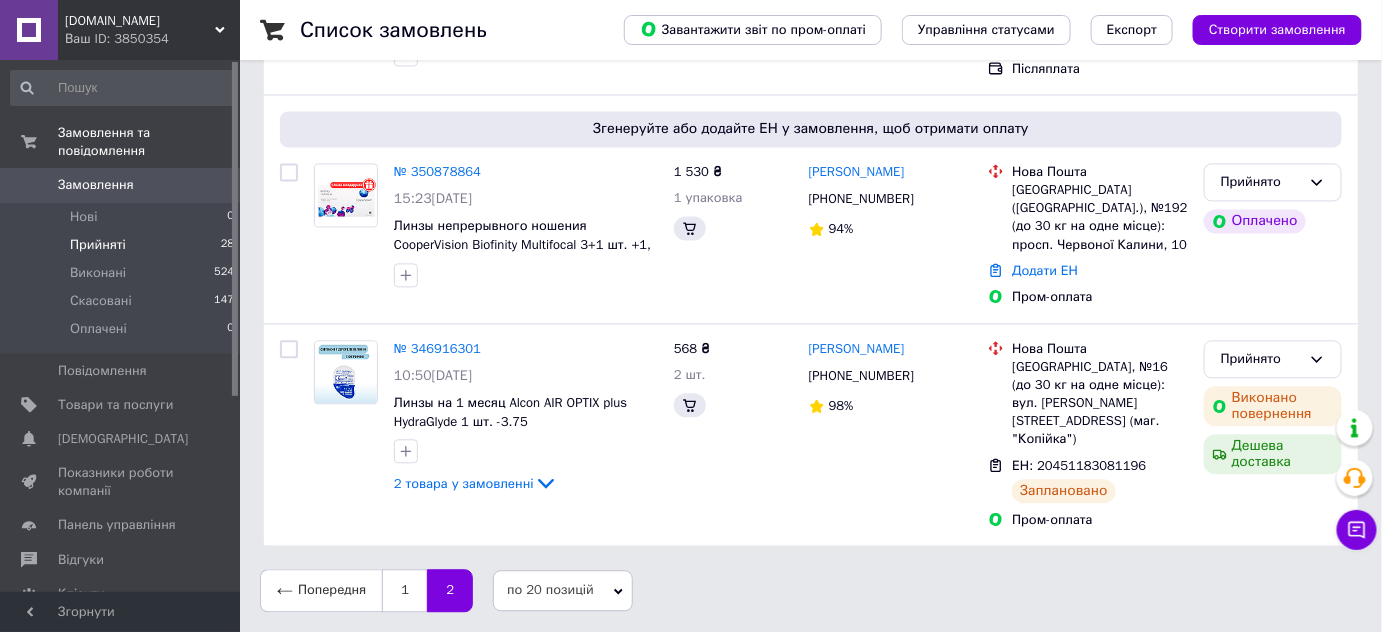 scroll, scrollTop: 0, scrollLeft: 0, axis: both 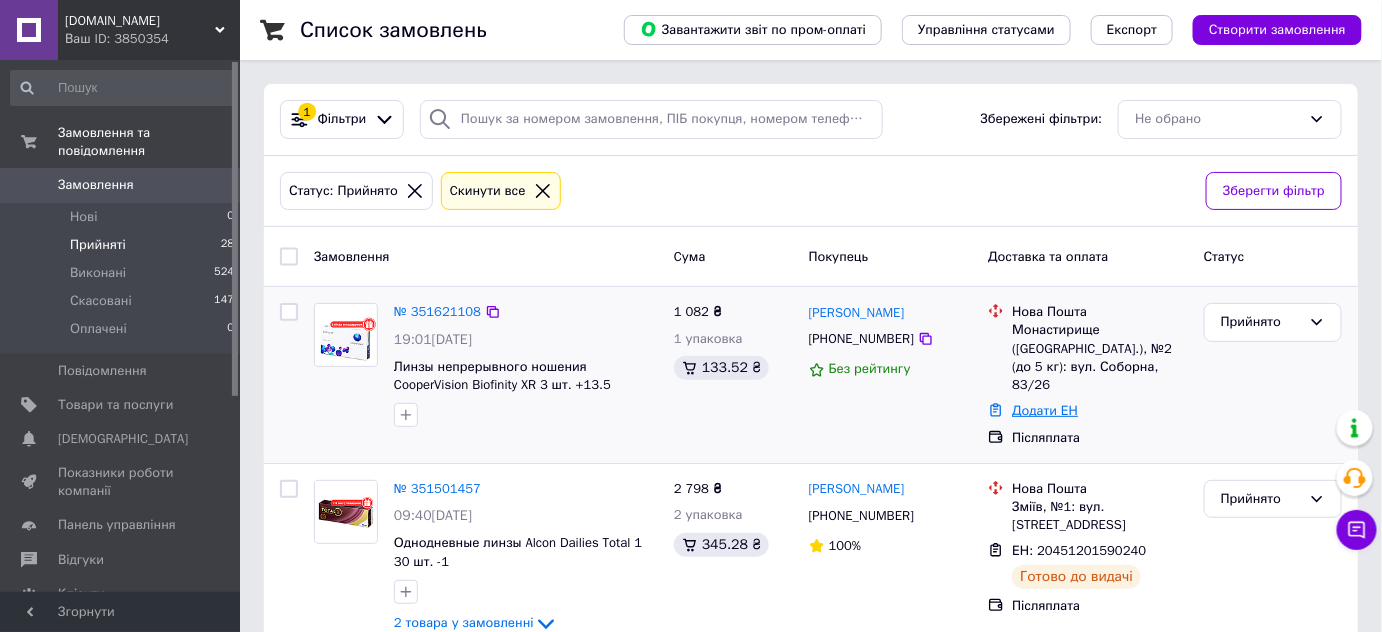 click on "Додати ЕН" at bounding box center (1045, 410) 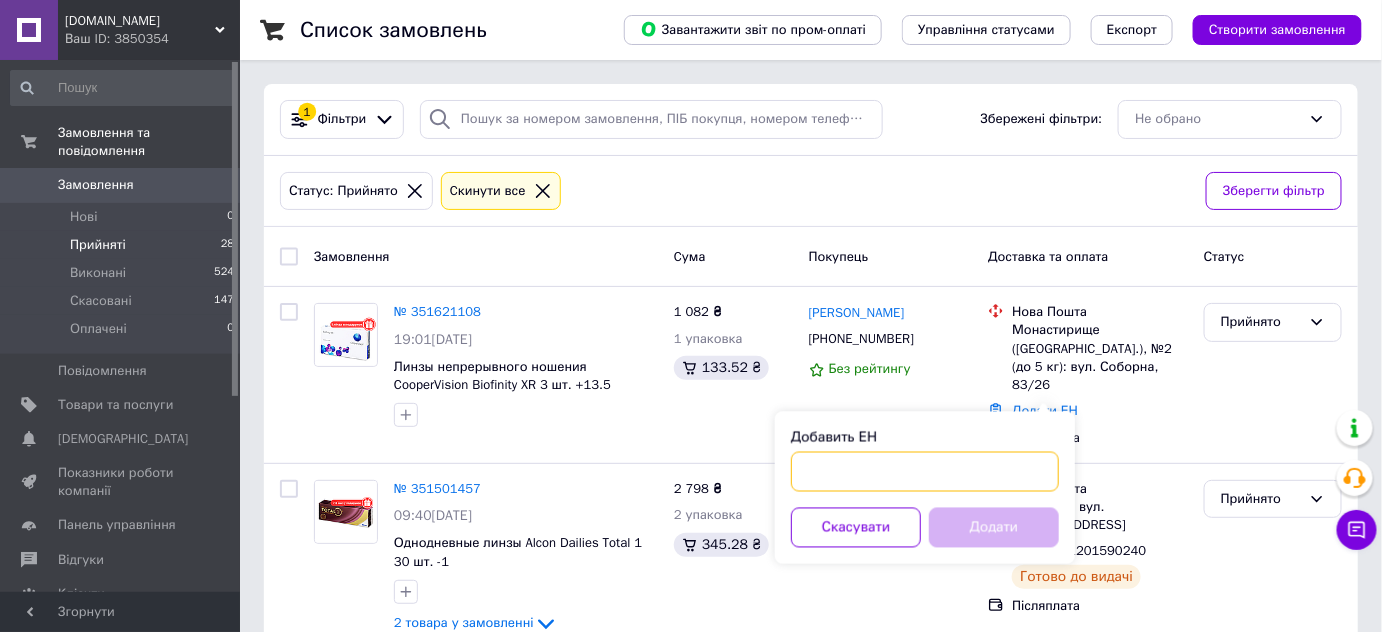 paste on "20451203068635" 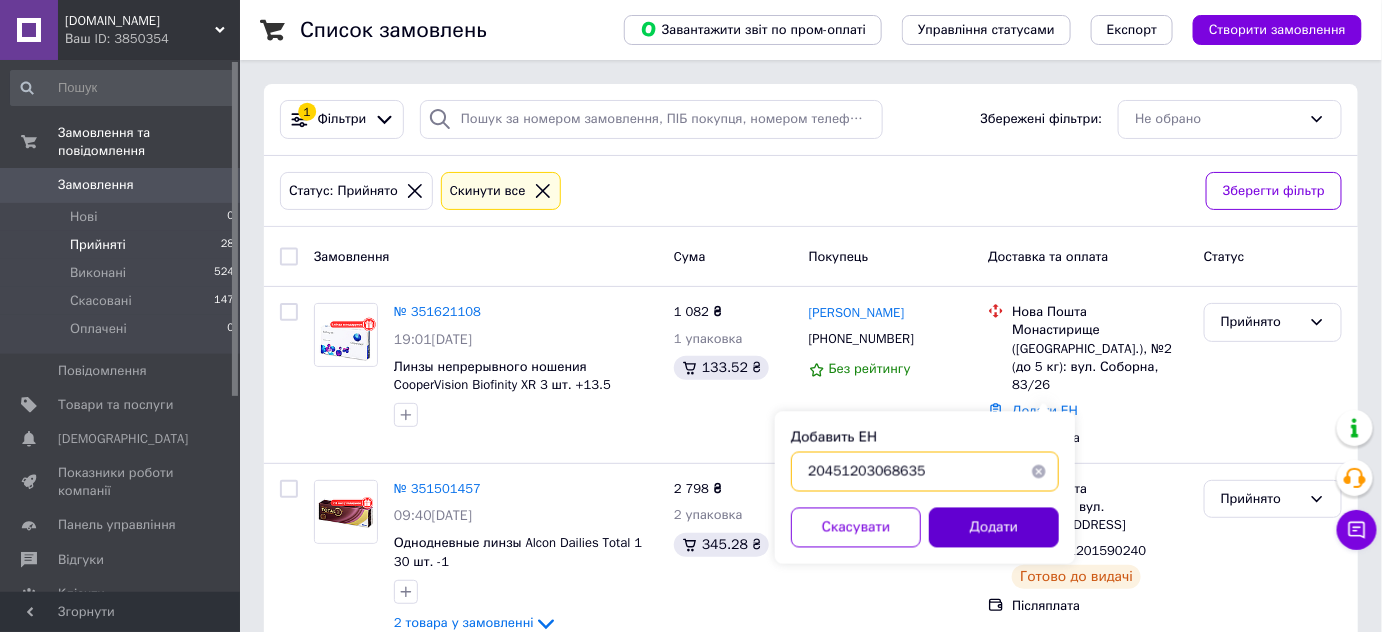type on "20451203068635" 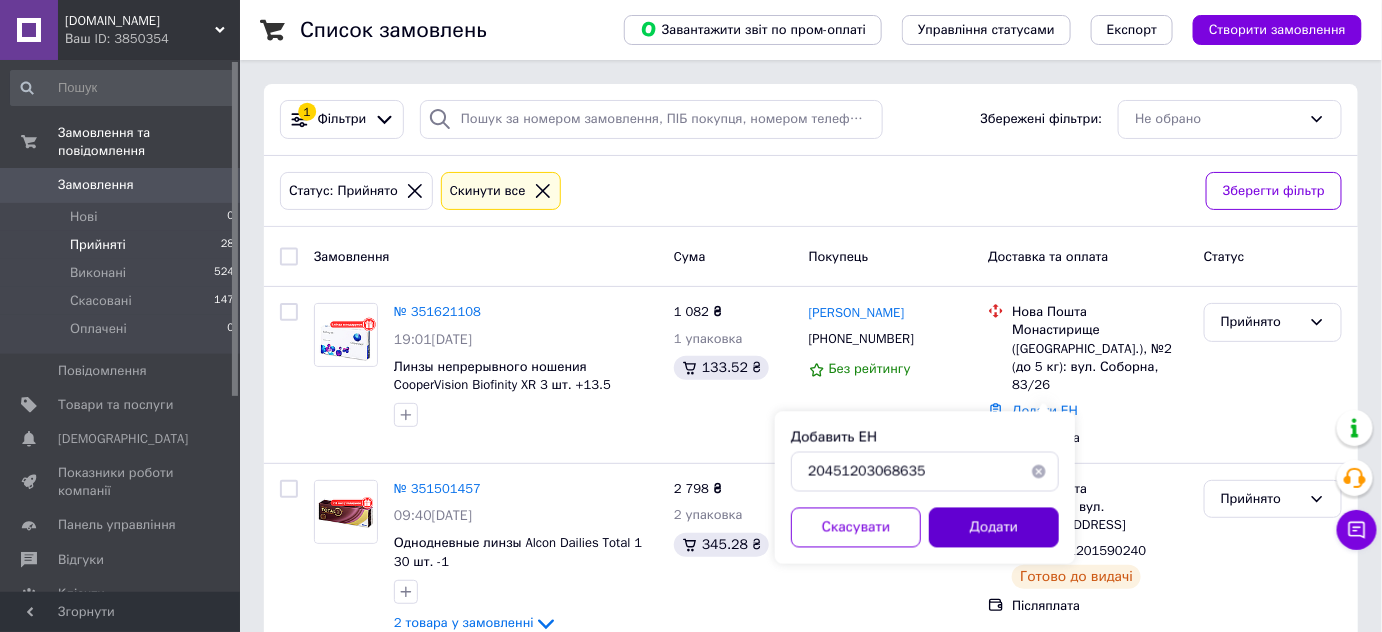 click on "Додати" at bounding box center (994, 528) 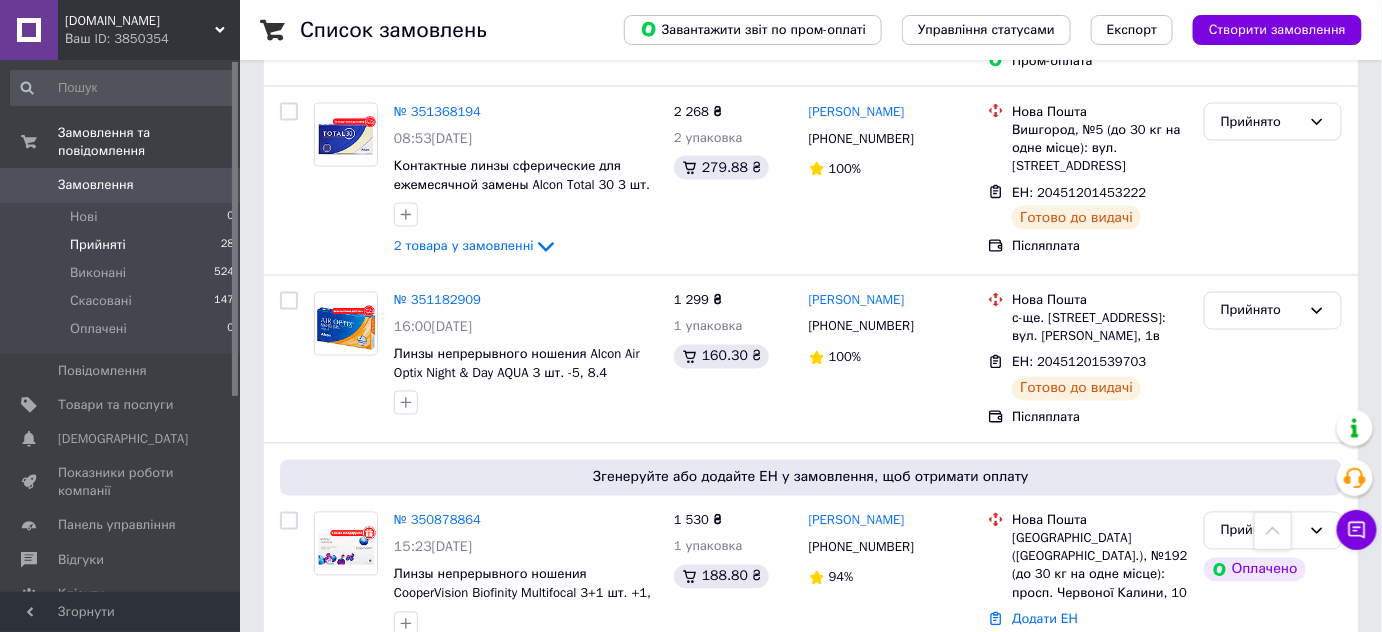 scroll, scrollTop: 1290, scrollLeft: 0, axis: vertical 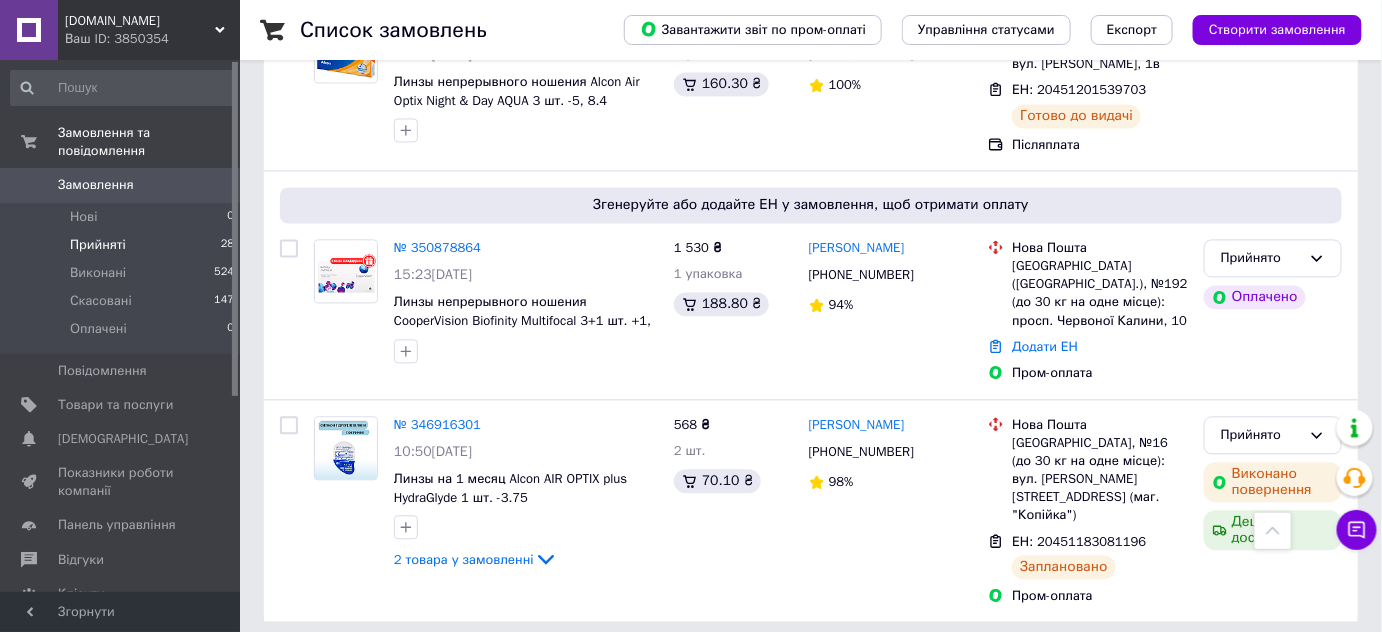 click on "1" at bounding box center [404, 666] 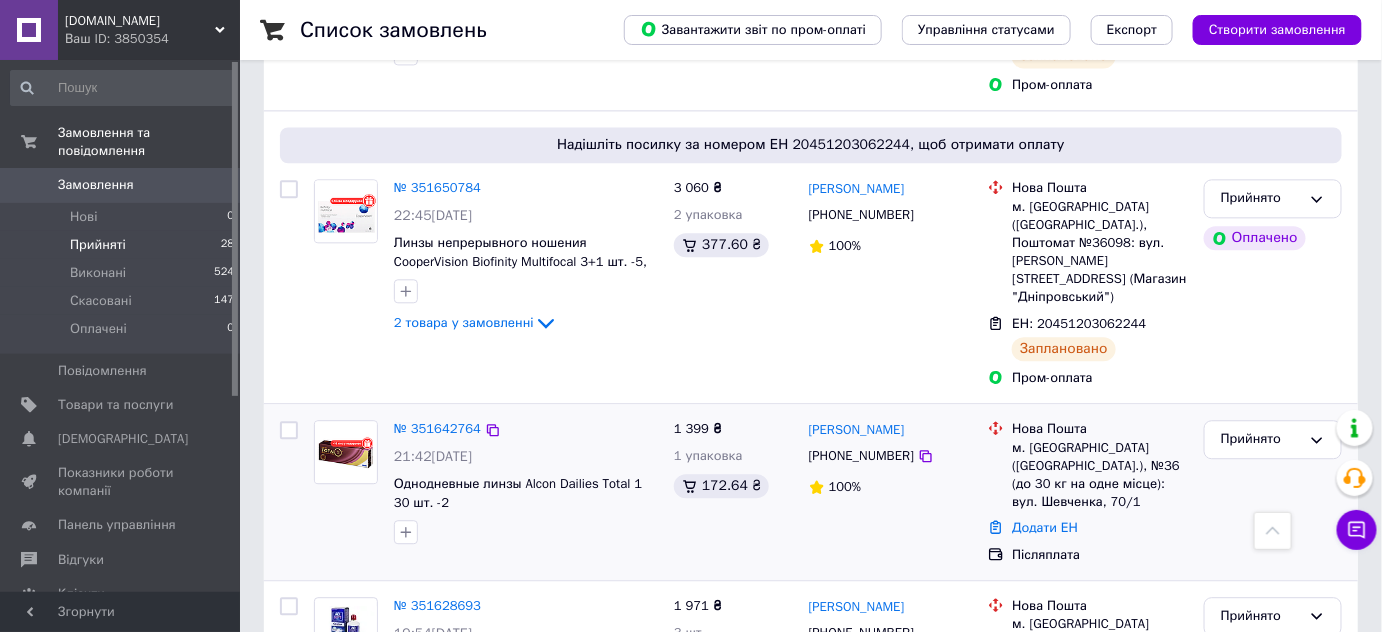 scroll, scrollTop: 4036, scrollLeft: 0, axis: vertical 